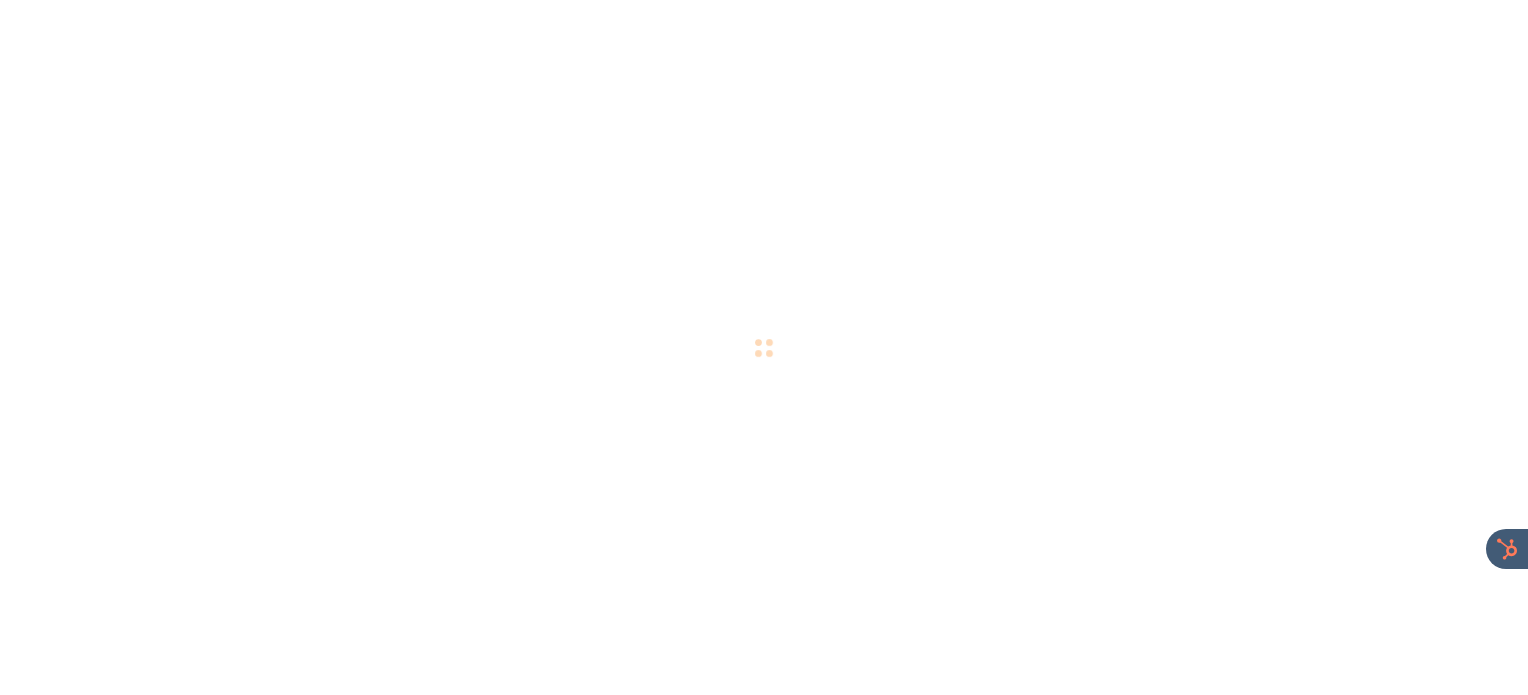 scroll, scrollTop: 0, scrollLeft: 0, axis: both 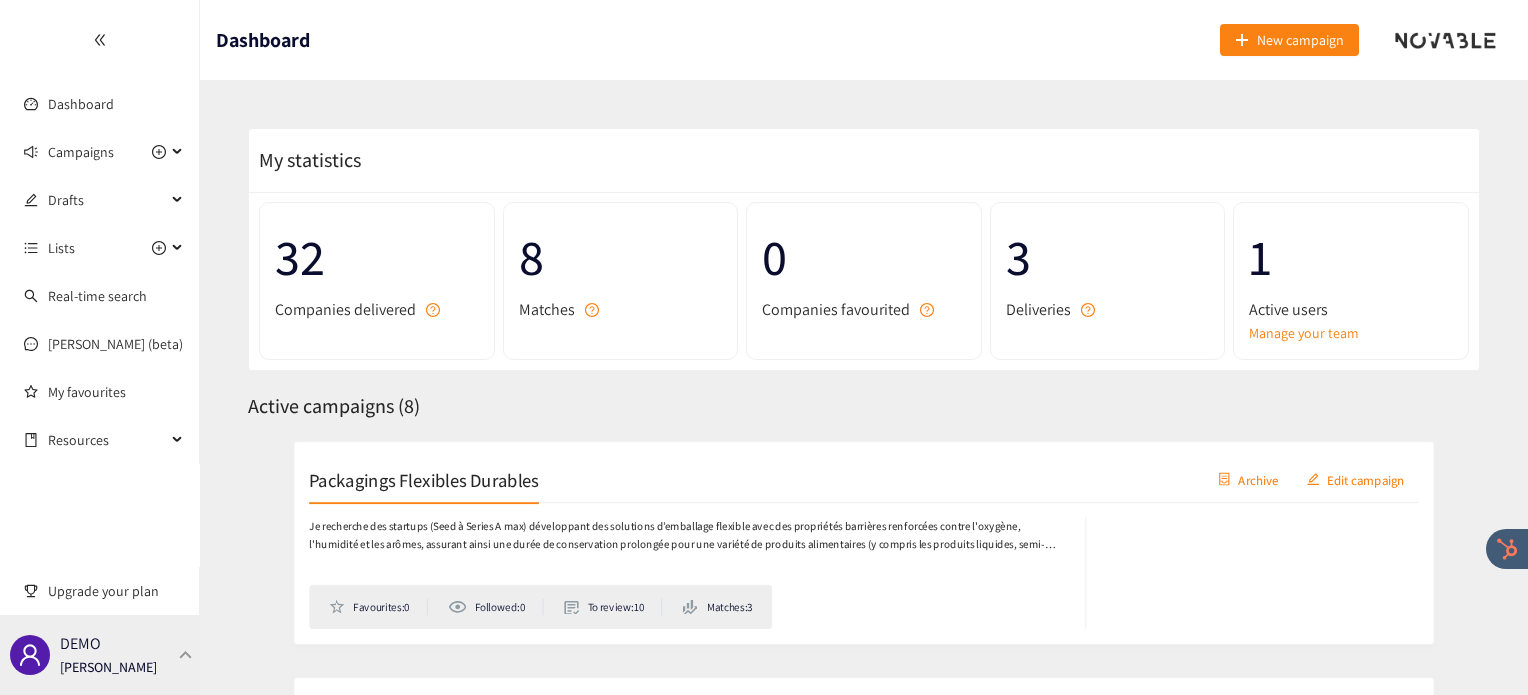 click on "DEMO Irene Violetta" at bounding box center (100, 655) 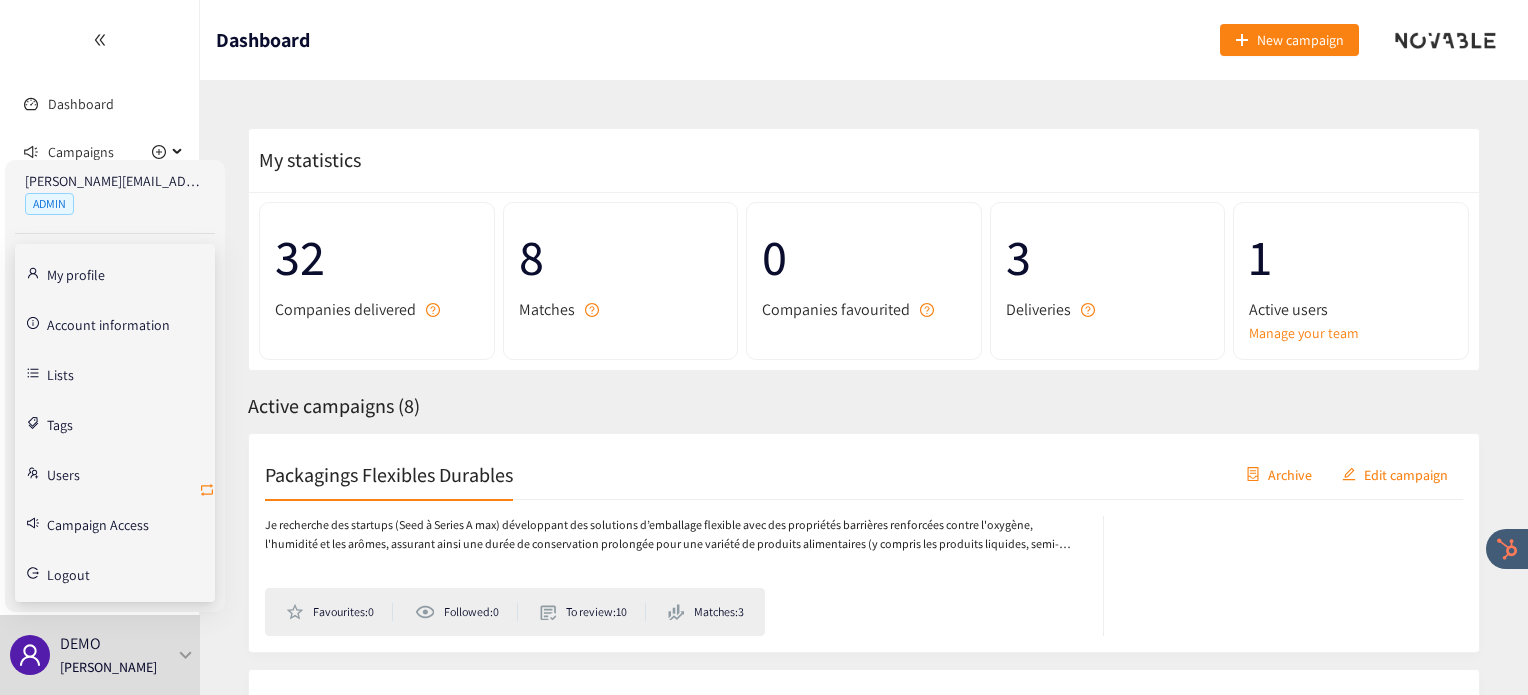 click 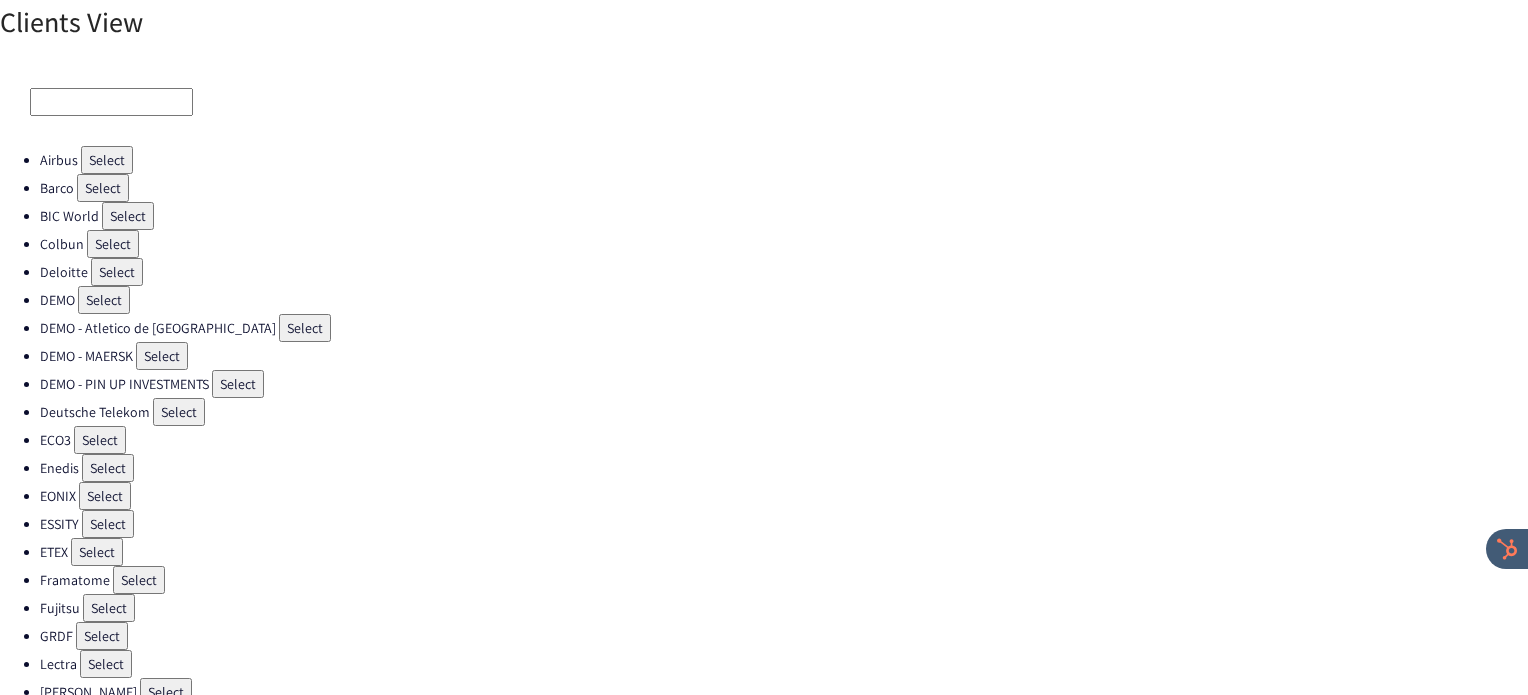 click on "Select" at bounding box center [100, 440] 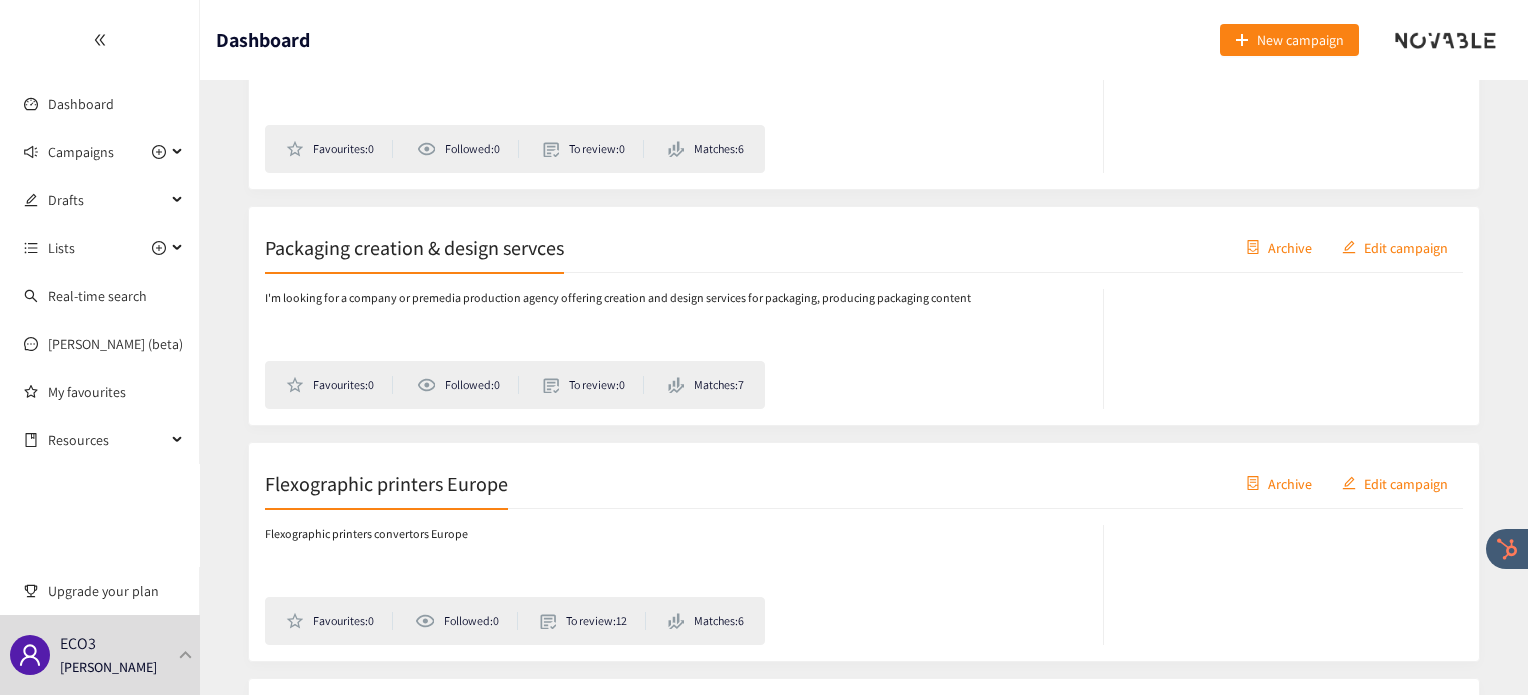 scroll, scrollTop: 1074, scrollLeft: 0, axis: vertical 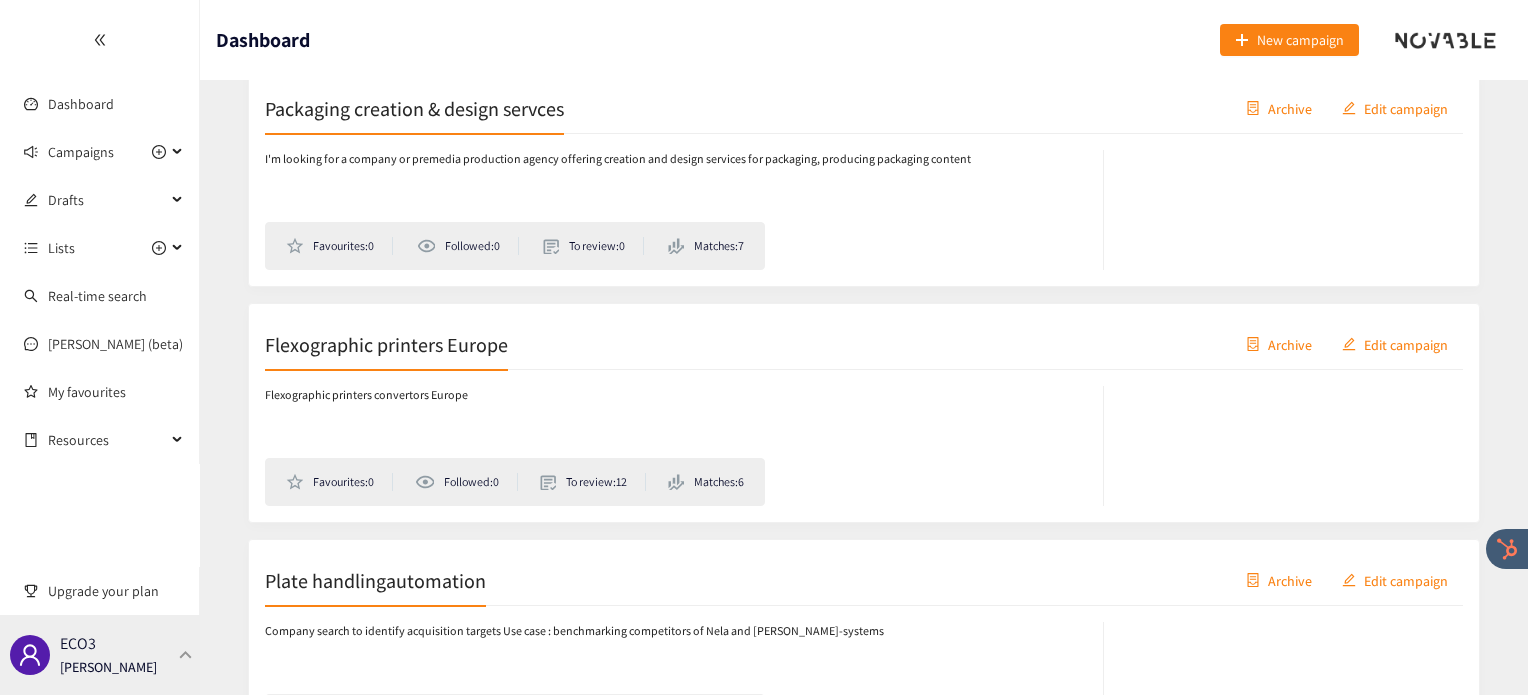 click on "ECO3 Irene Violetta" at bounding box center [100, 655] 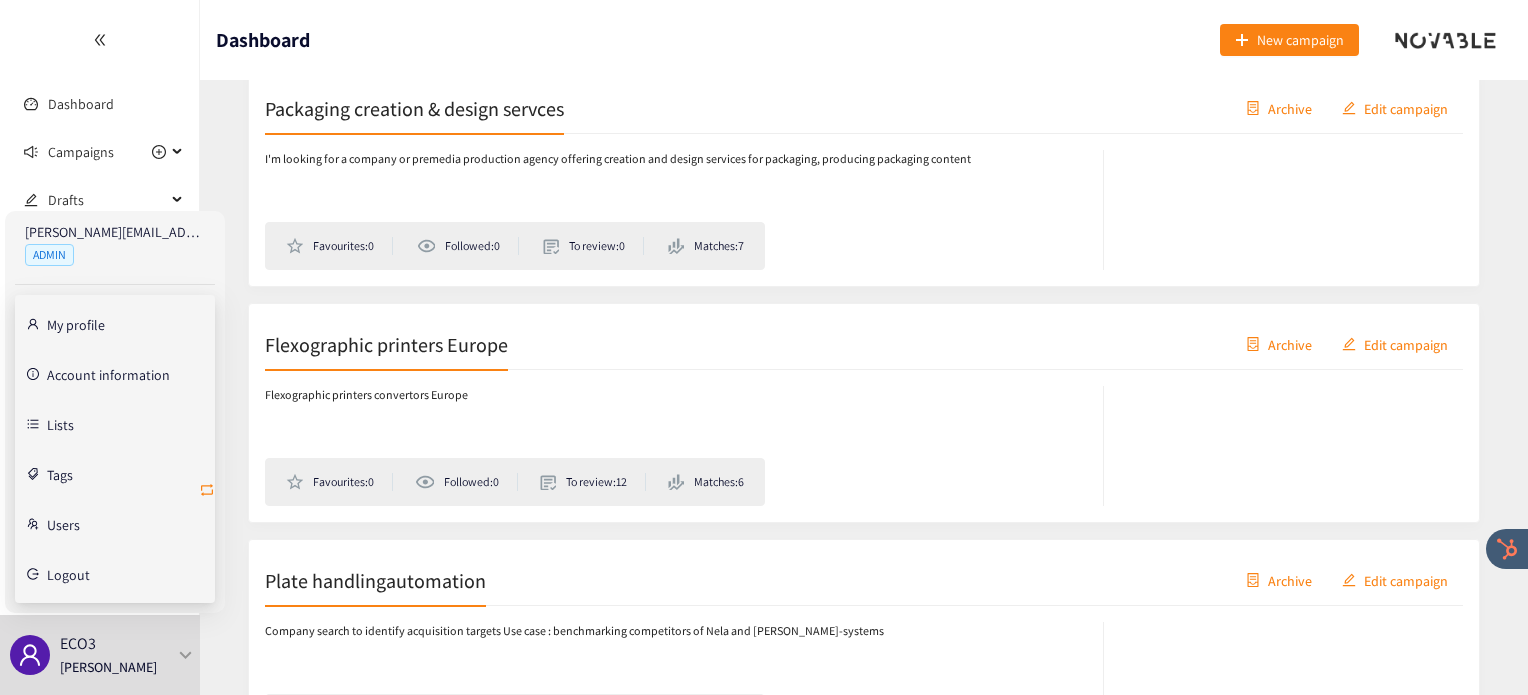 click 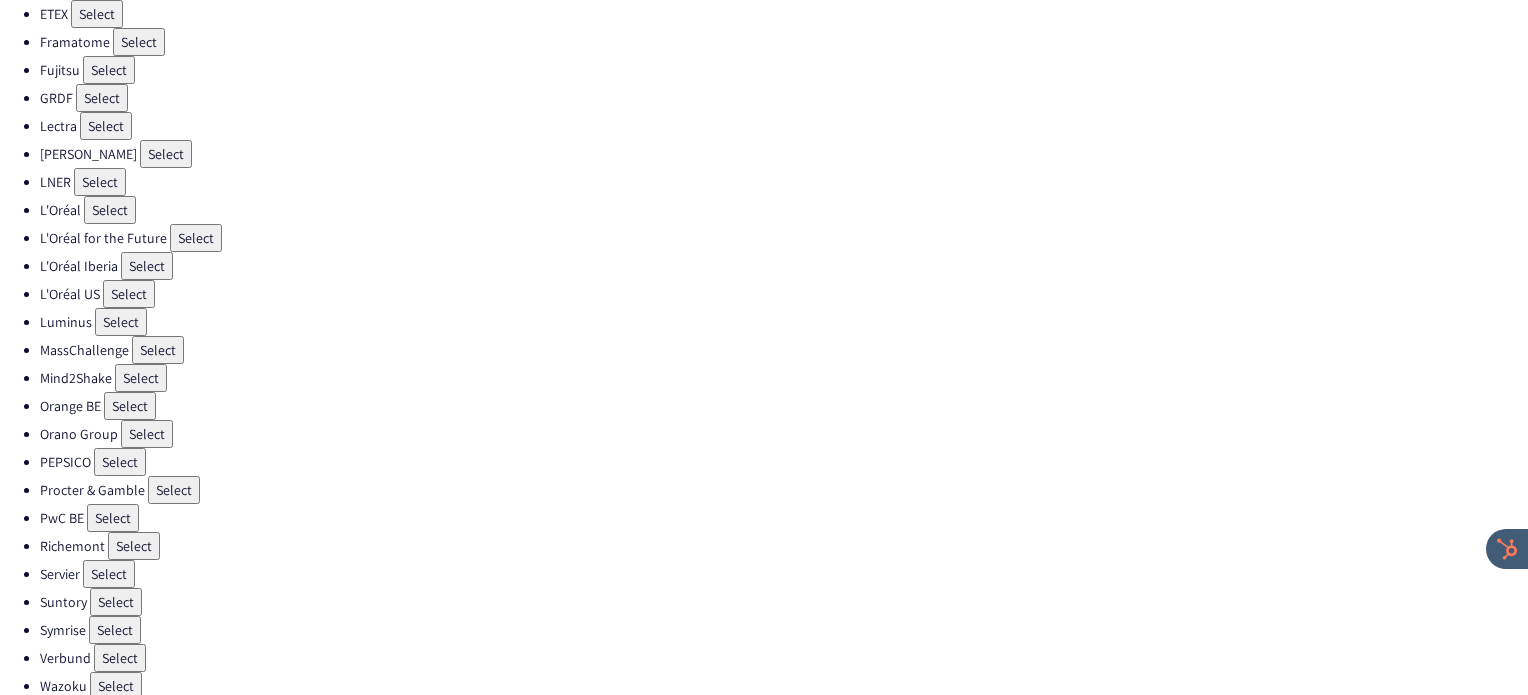 scroll, scrollTop: 0, scrollLeft: 0, axis: both 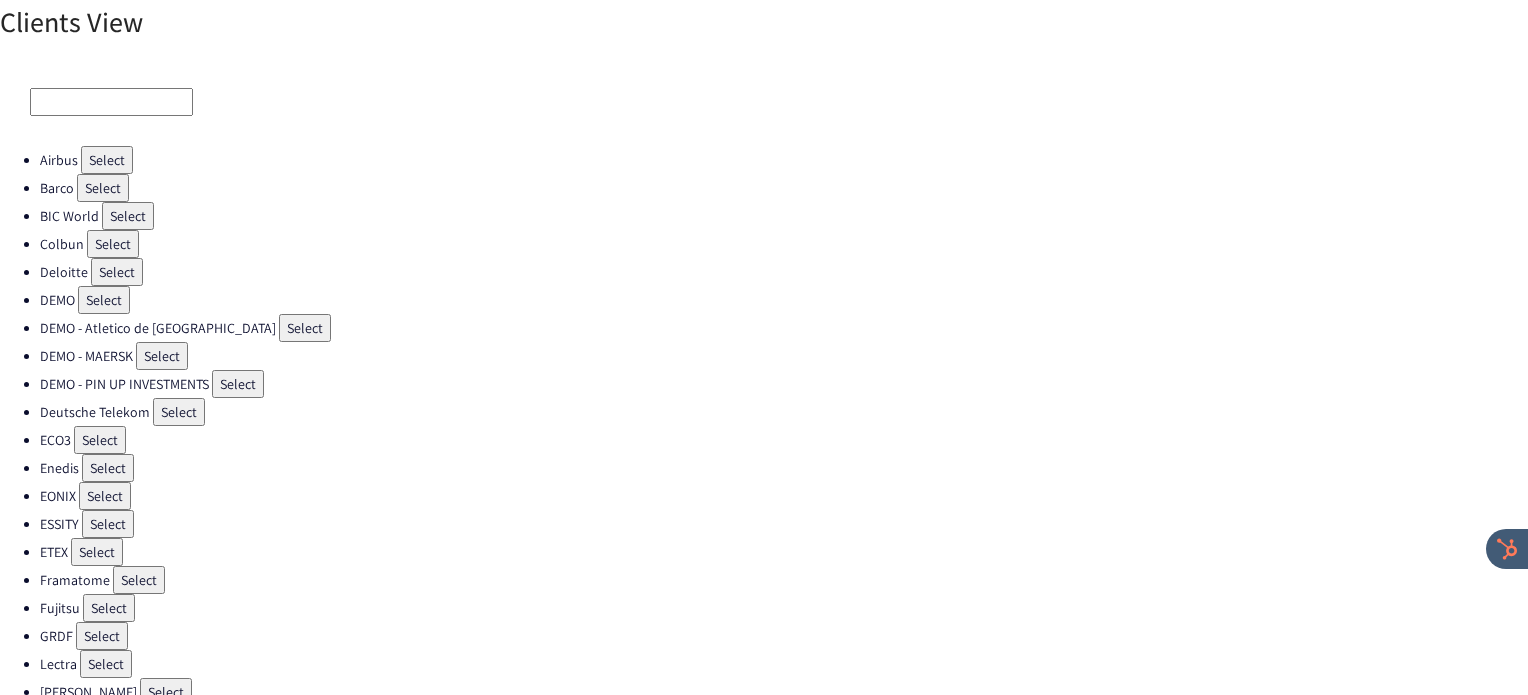 click on "Select" at bounding box center [113, 244] 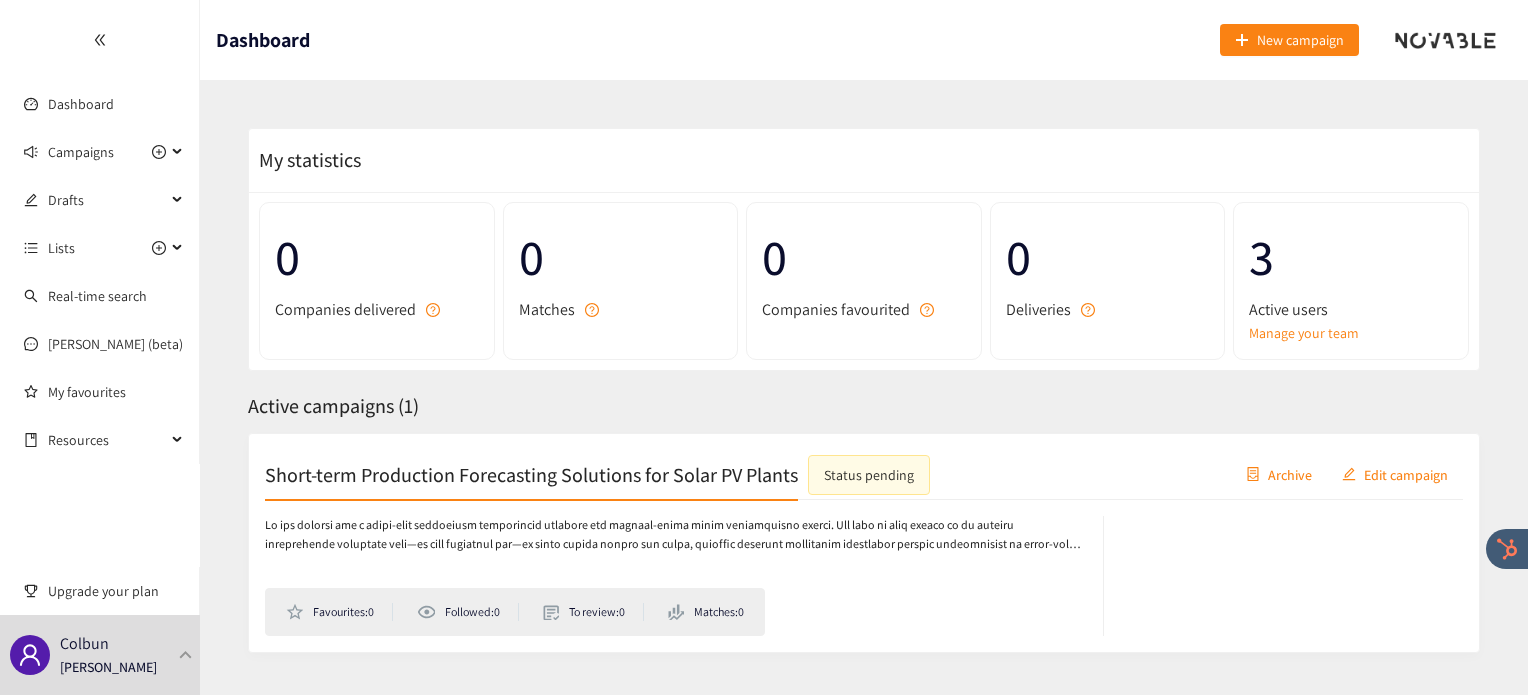 click on "My statistics 0 Companies delivered 0 Matches 0 Companies favourited 0 Deliveries 3 Active users Manage your team Active campaigns ( 1 ) Short-term Production Forecasting Solutions for Solar PV Plants Status pending Archive Edit campaign Favourites:  0 Followed:  0 To review:  0 Matches:  0" at bounding box center [864, 410] 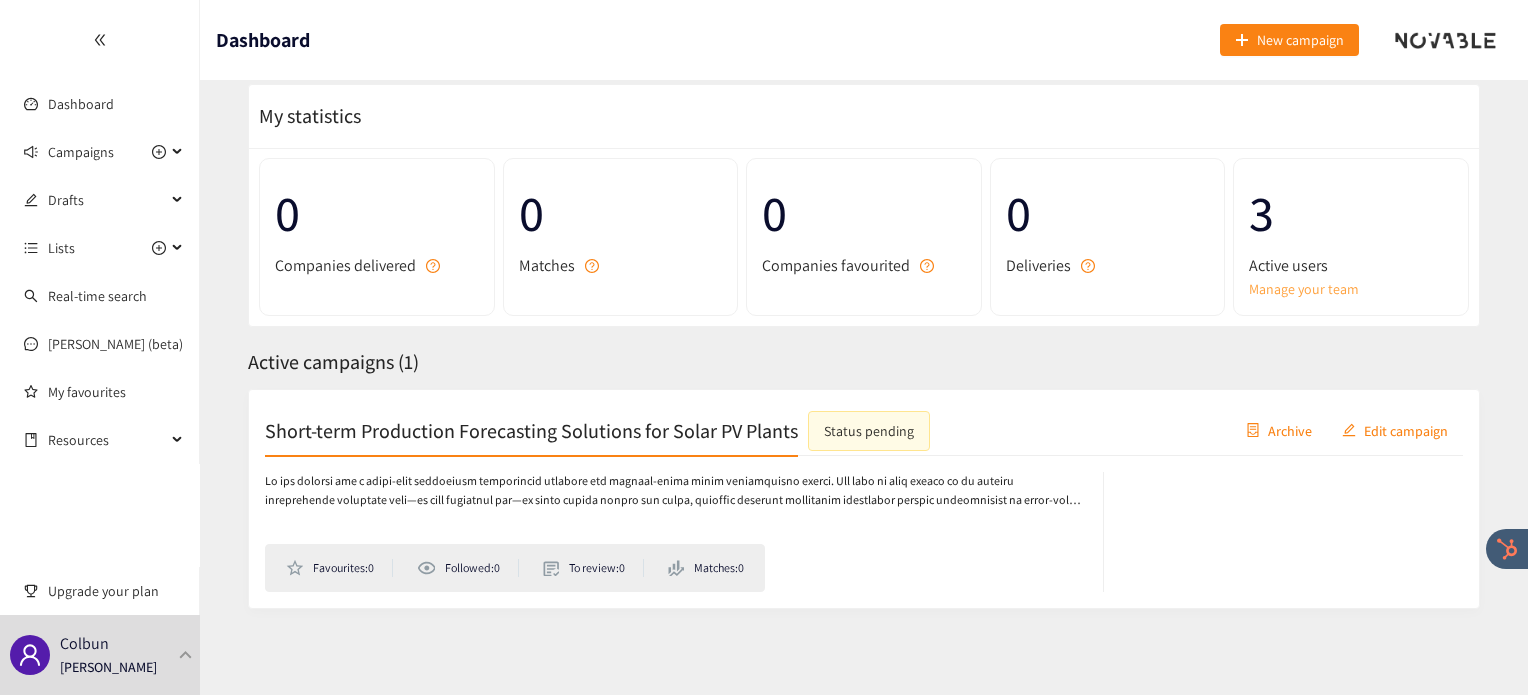 click on "Manage your team" at bounding box center [1351, 289] 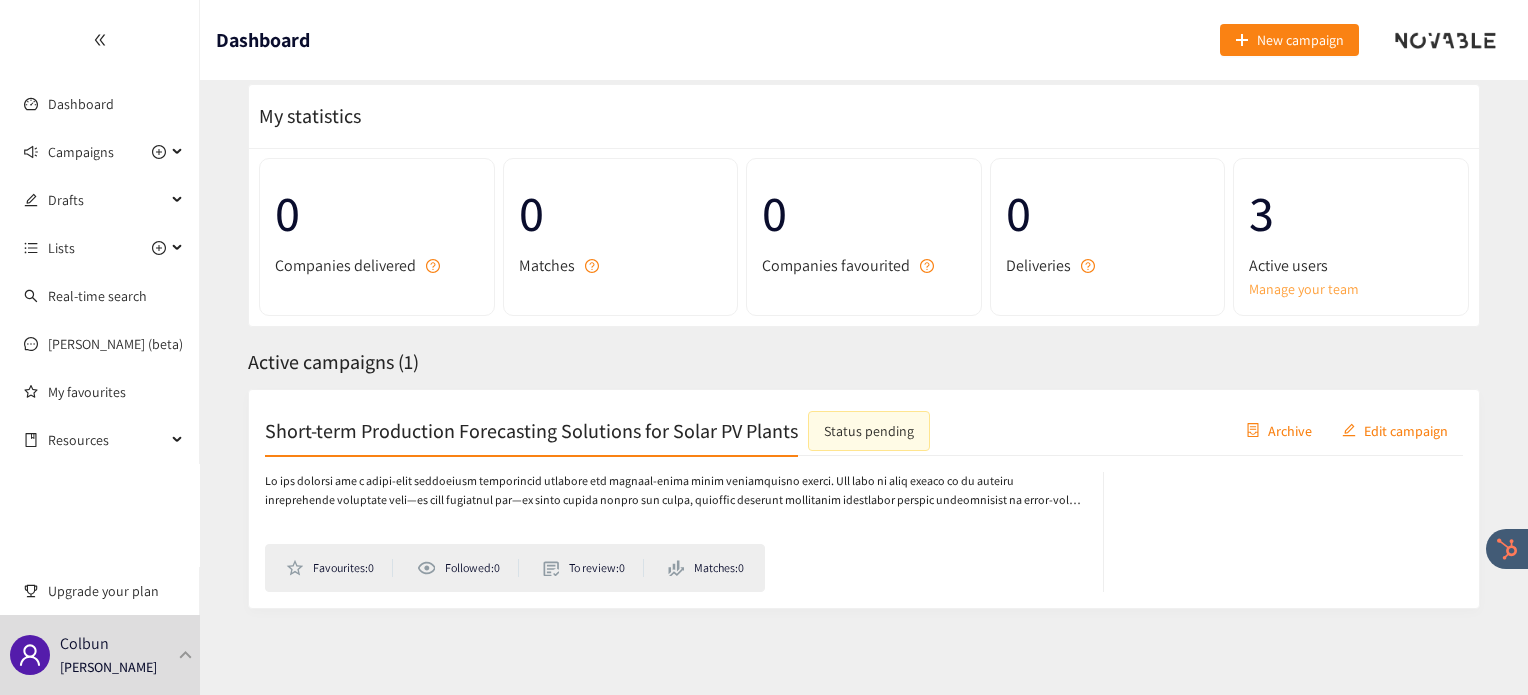 scroll, scrollTop: 0, scrollLeft: 0, axis: both 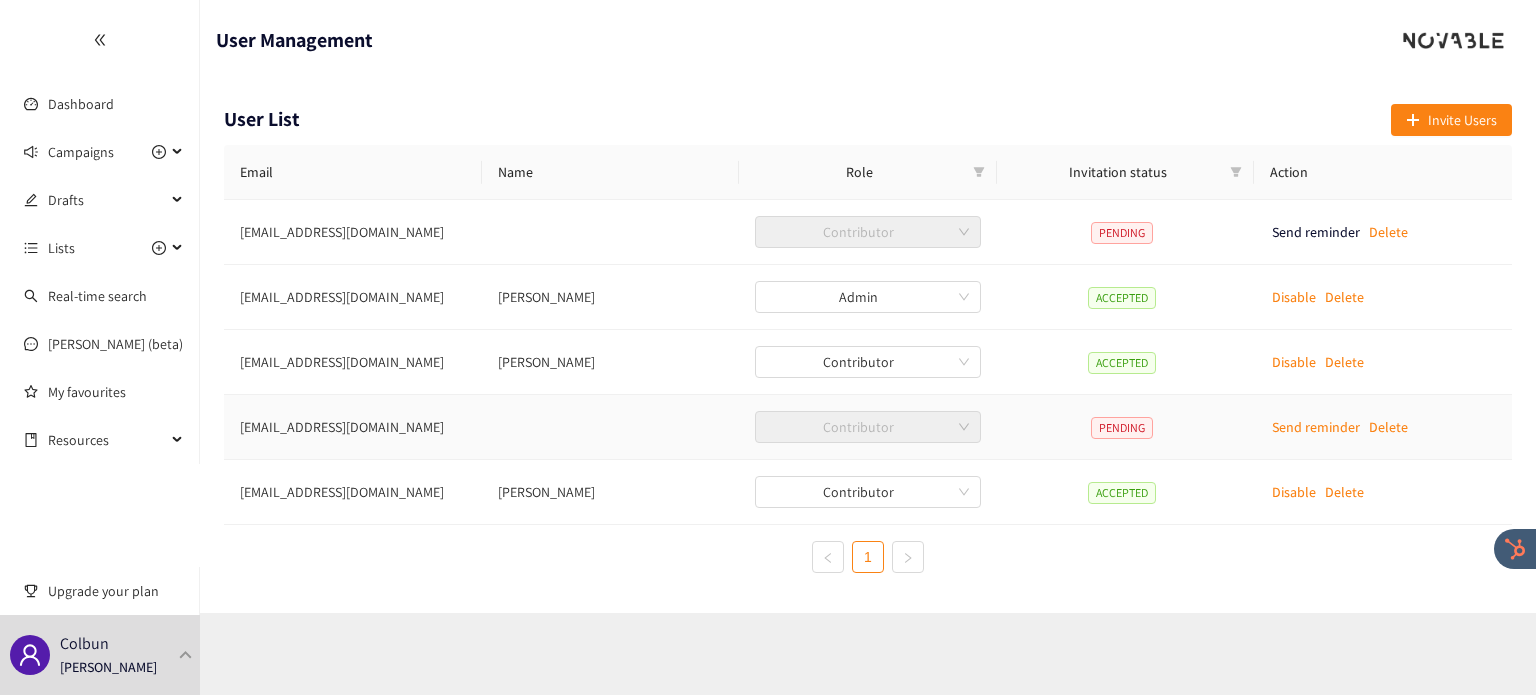 click on "Send reminder" at bounding box center (1316, 427) 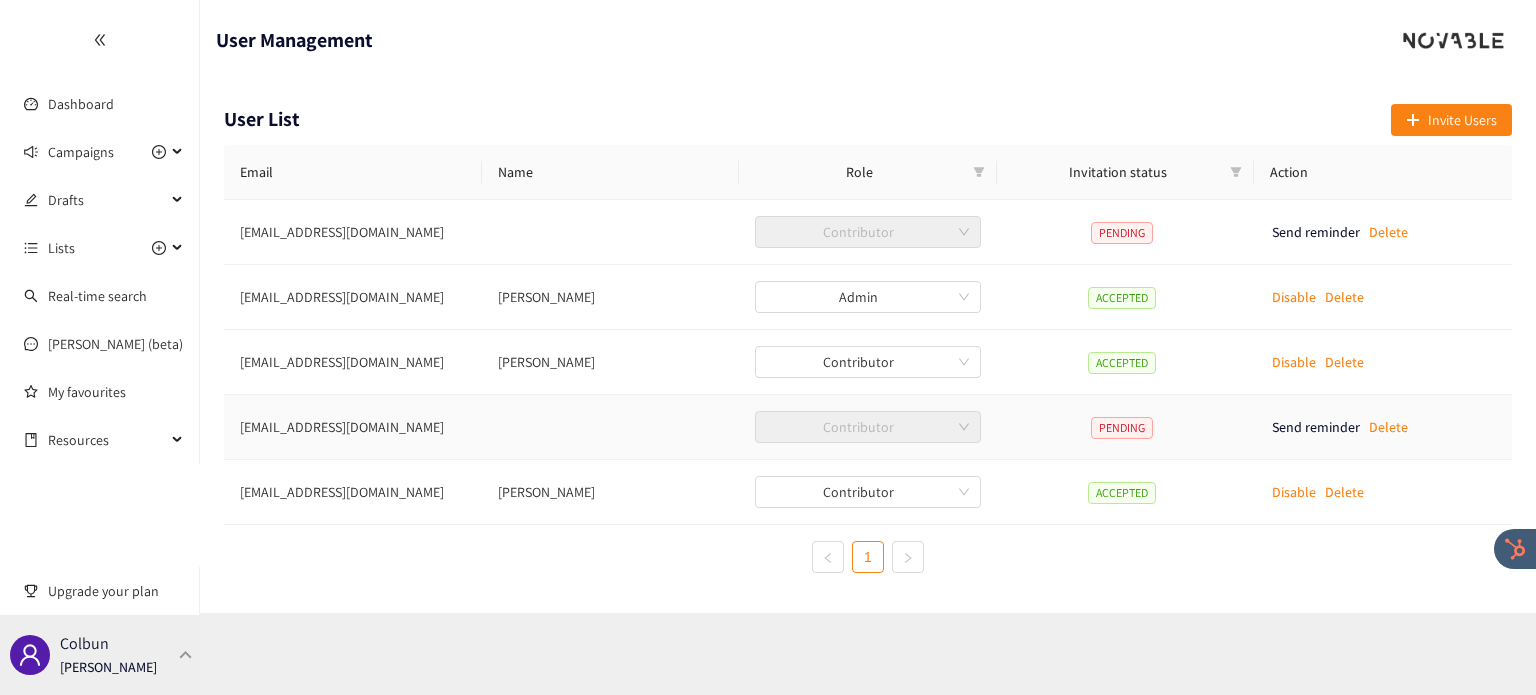 click at bounding box center (186, 654) 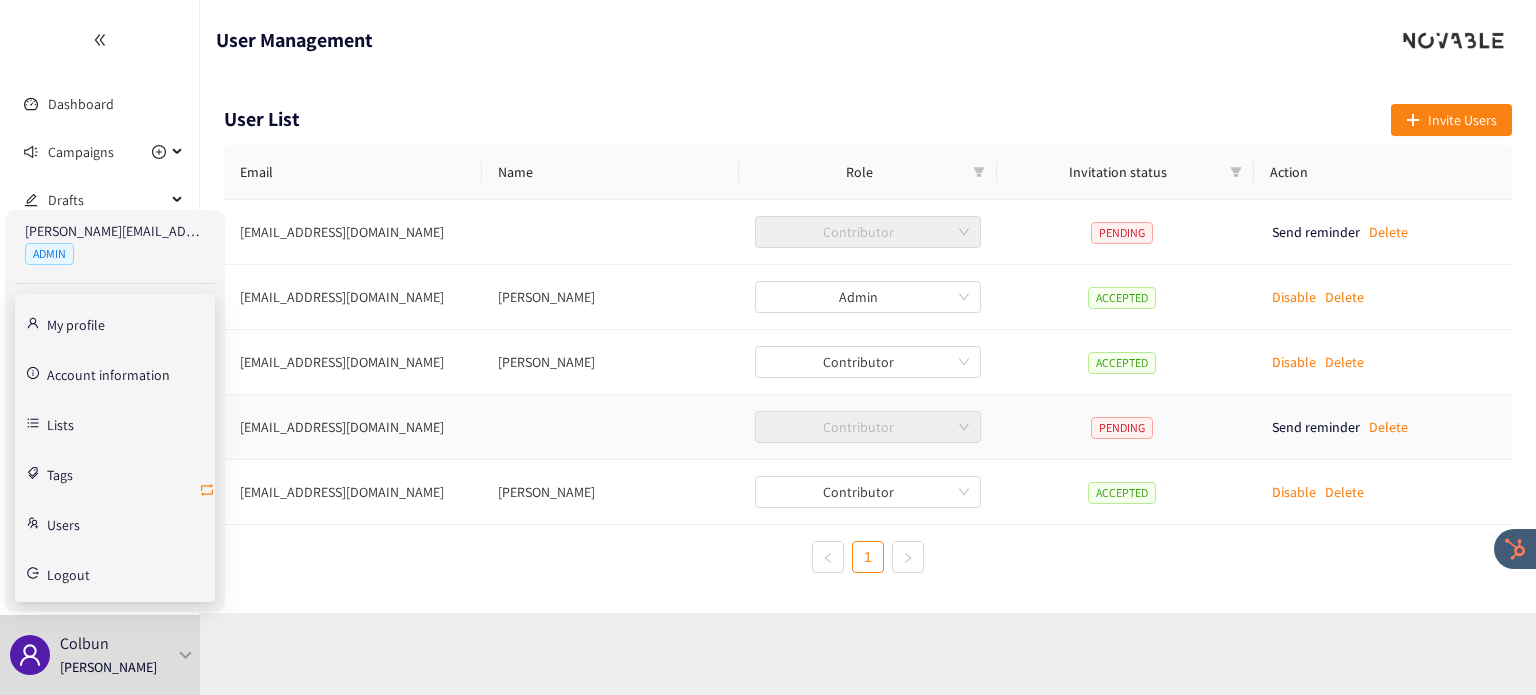 click 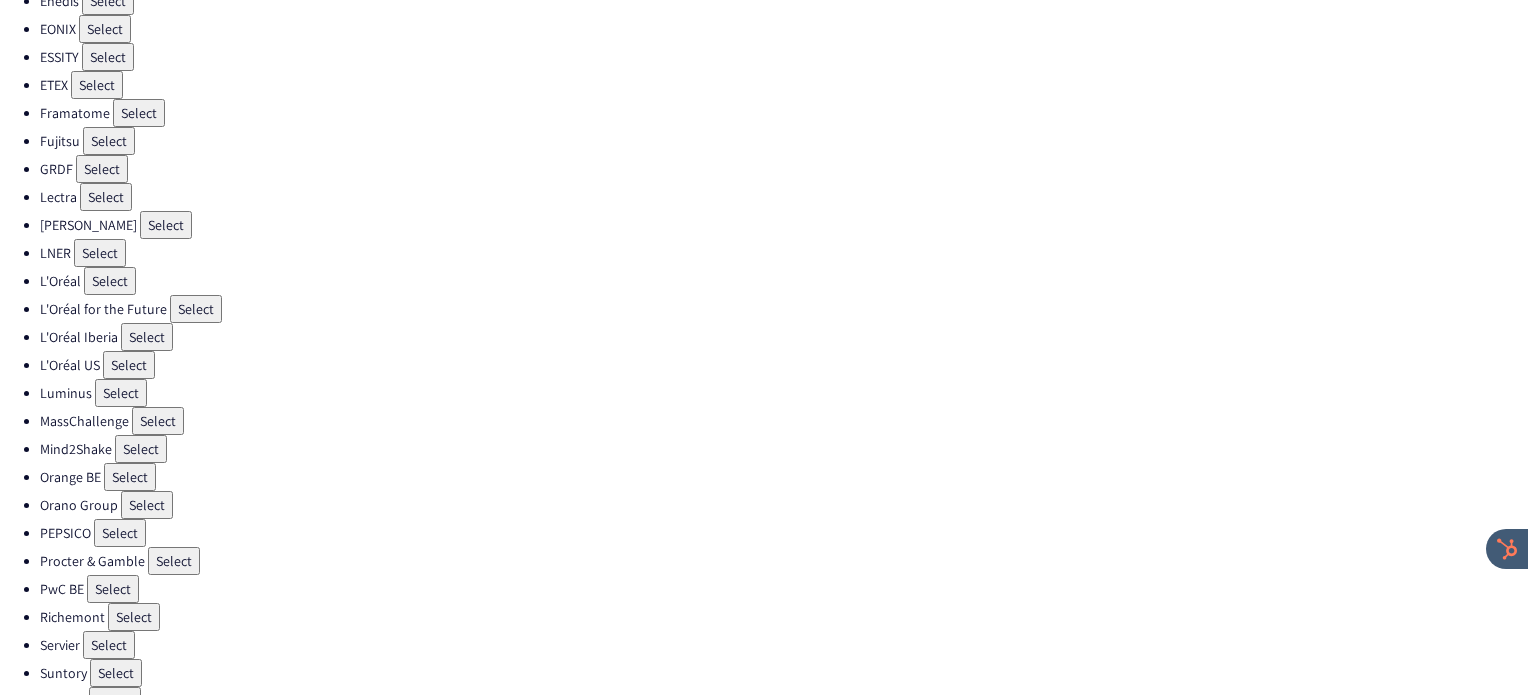 scroll, scrollTop: 468, scrollLeft: 0, axis: vertical 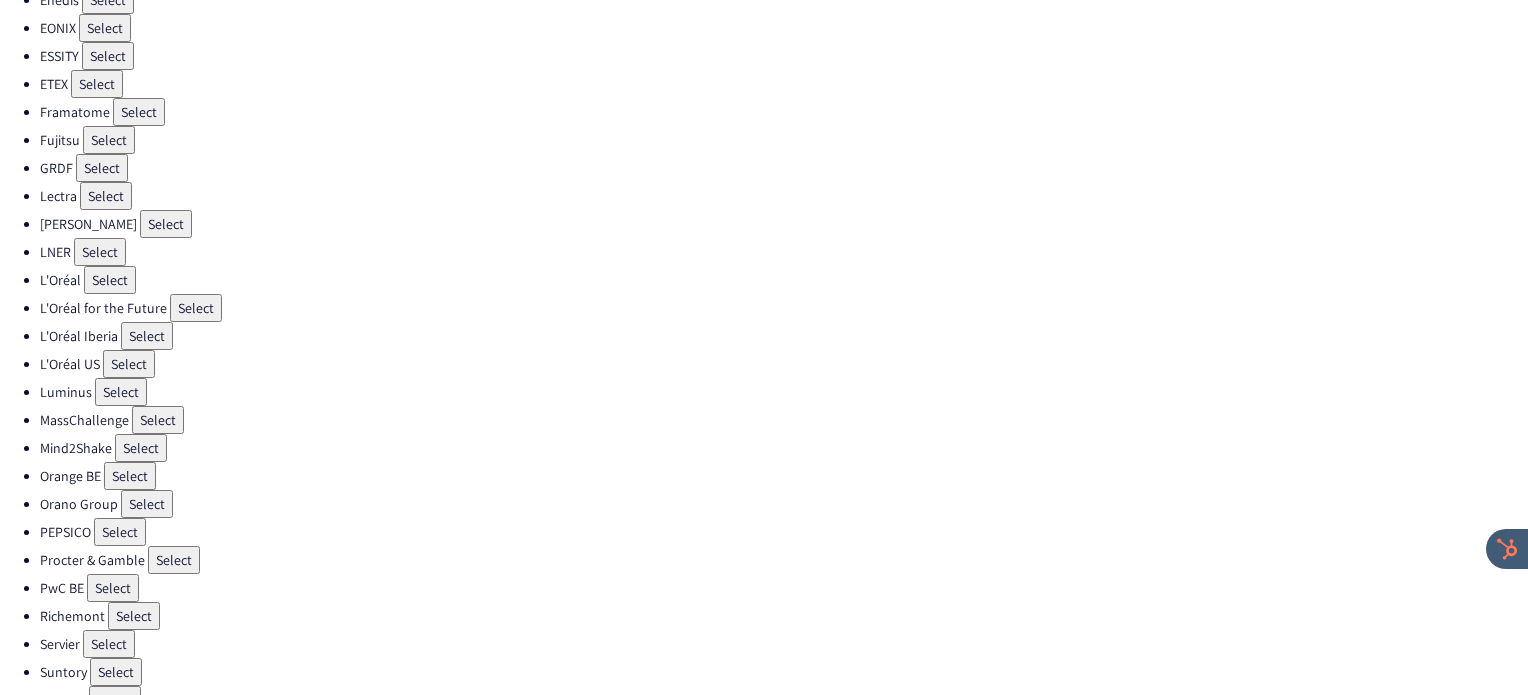 click on "Select" at bounding box center (120, 532) 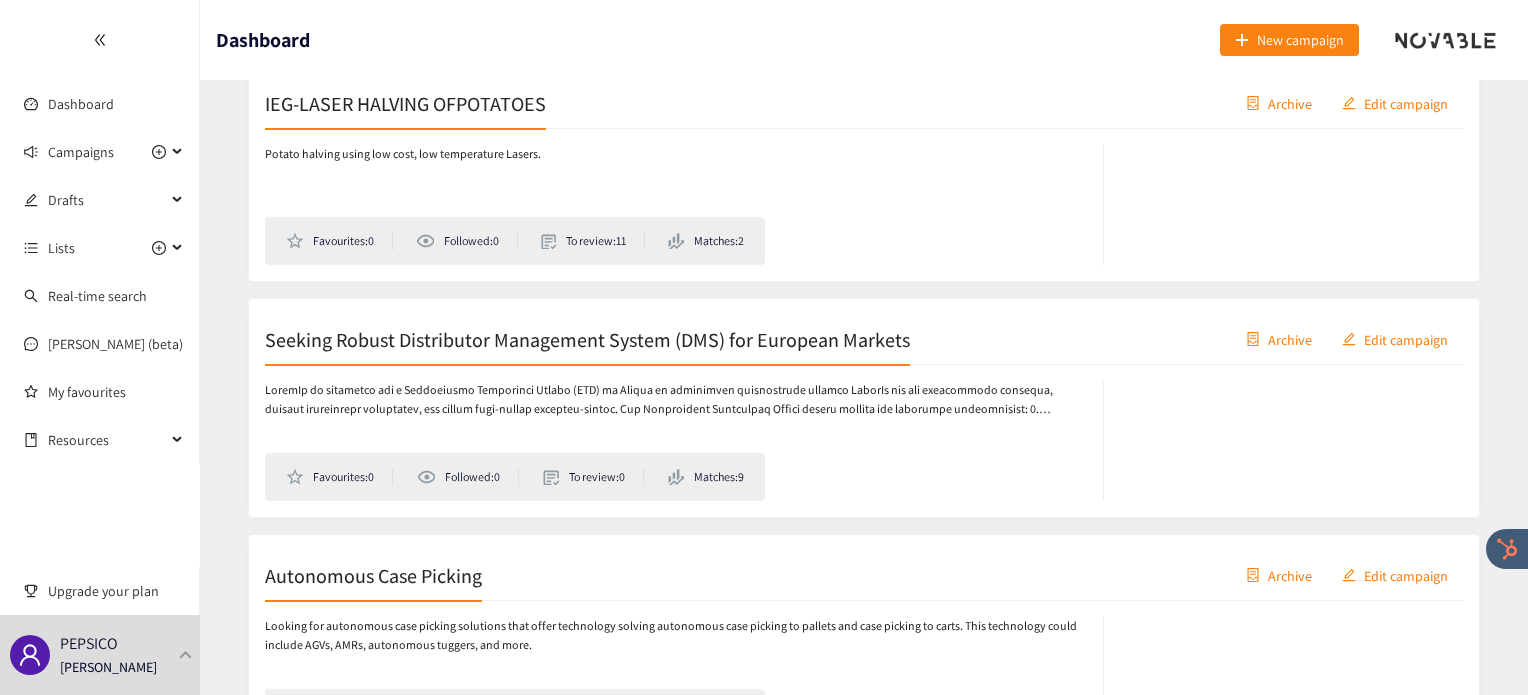 scroll, scrollTop: 850, scrollLeft: 0, axis: vertical 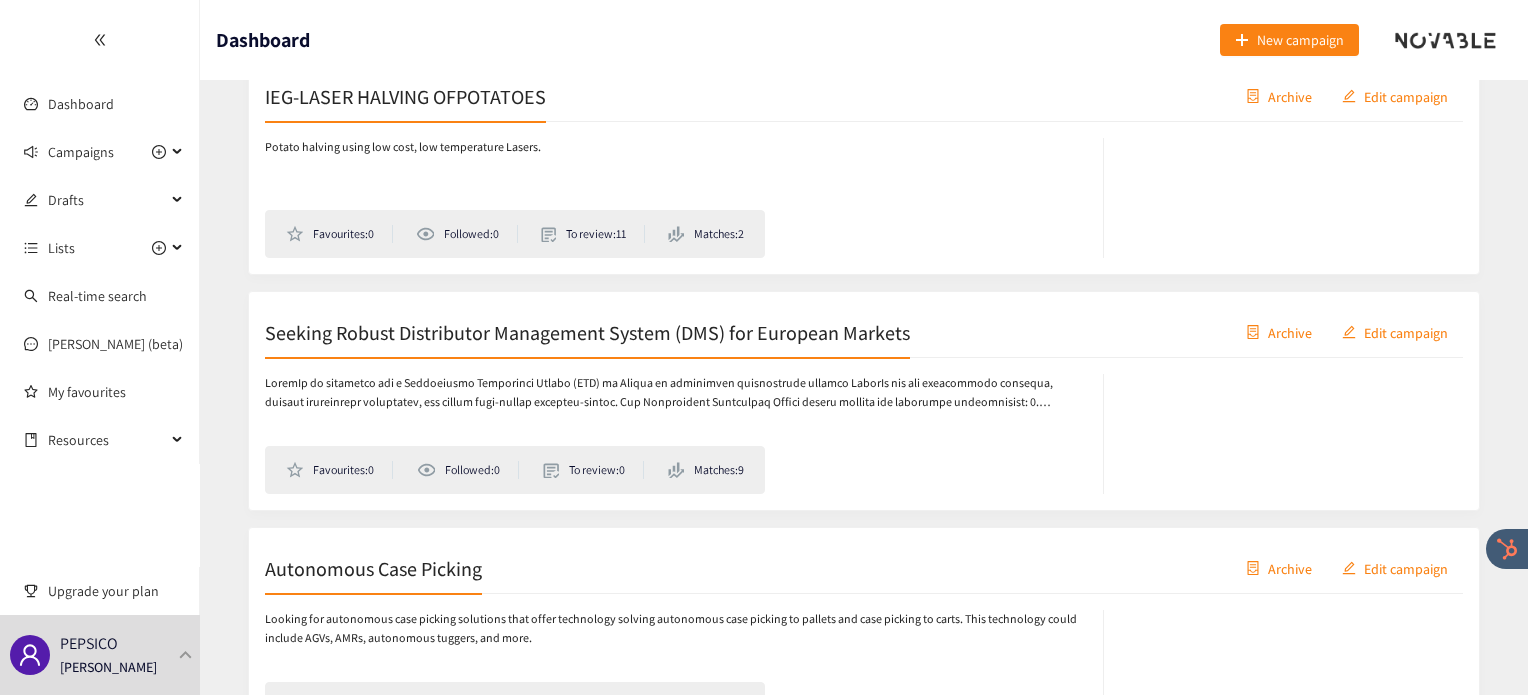 click on "Seeking Robust Distributor Management System (DMS) for European Markets" at bounding box center (587, 332) 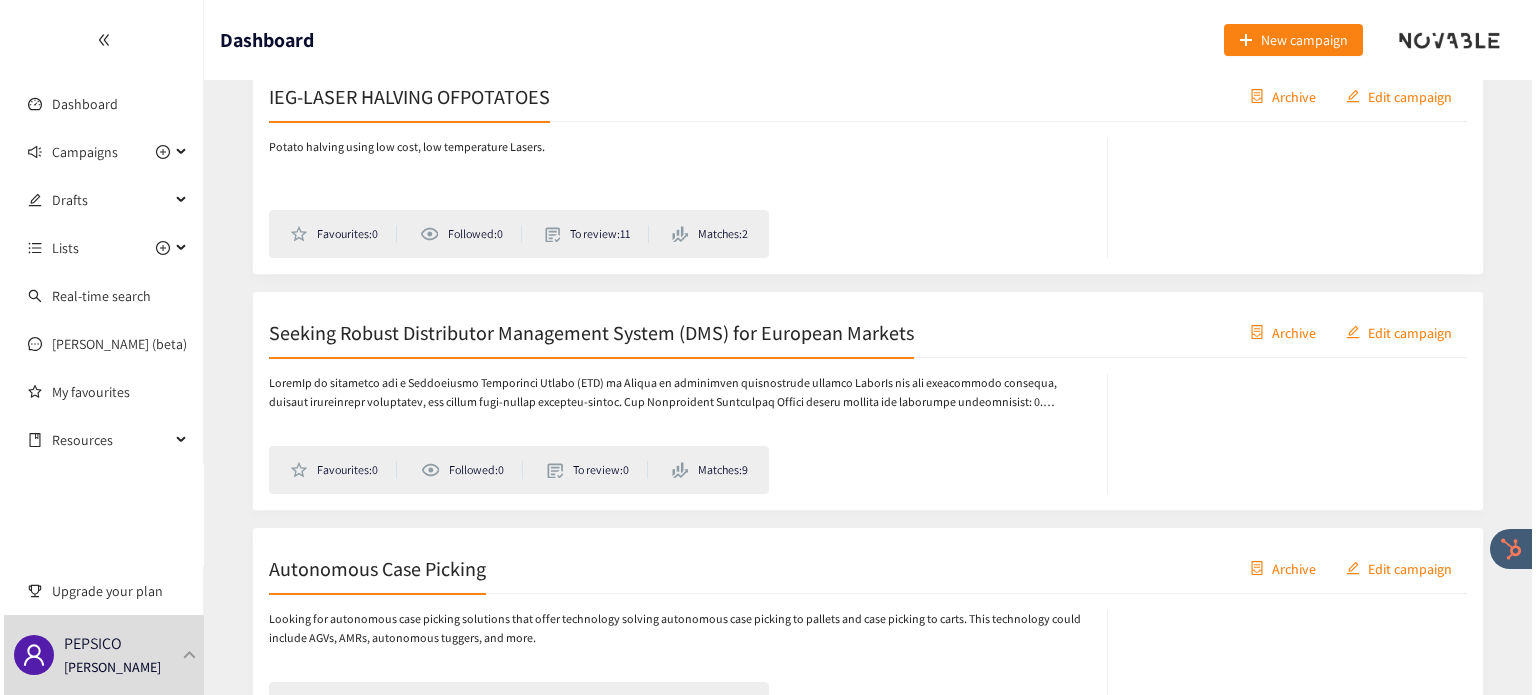 scroll, scrollTop: 0, scrollLeft: 0, axis: both 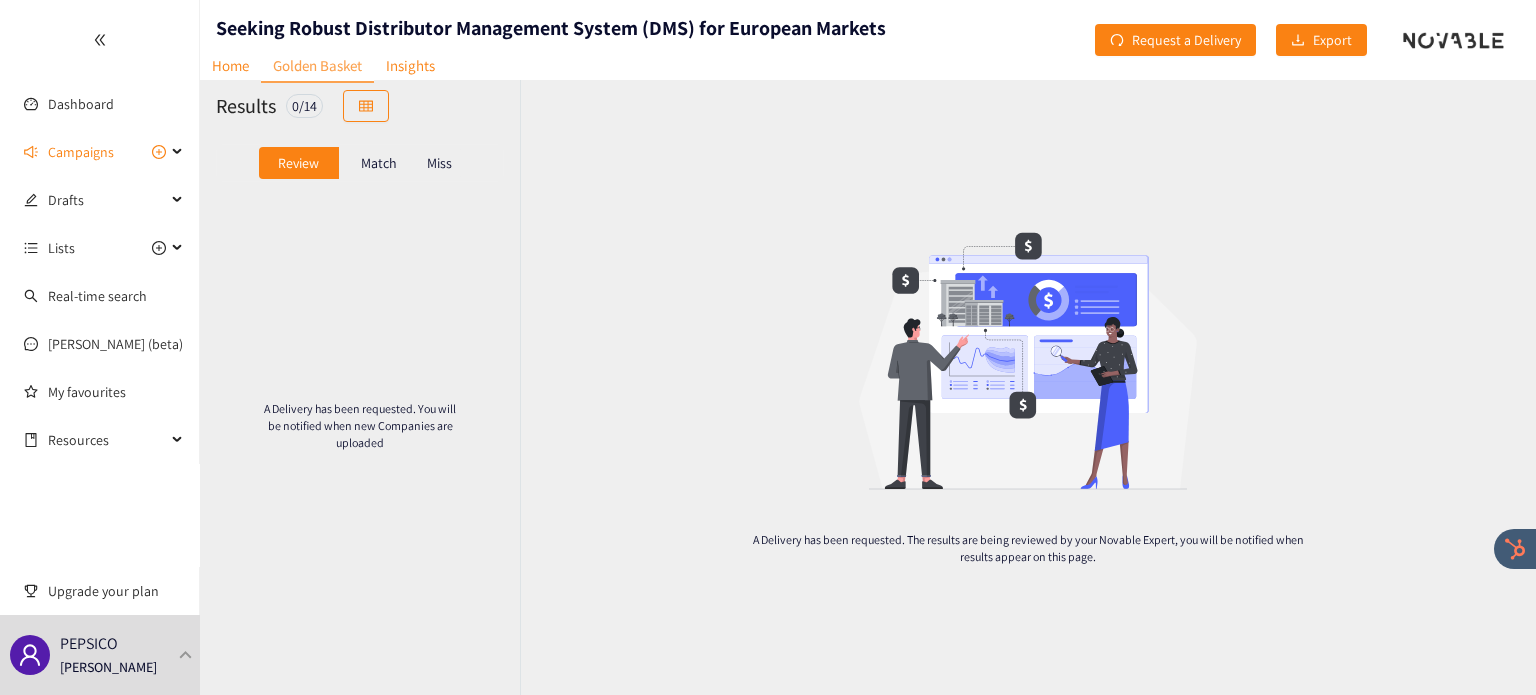 click on "Match" at bounding box center (379, 163) 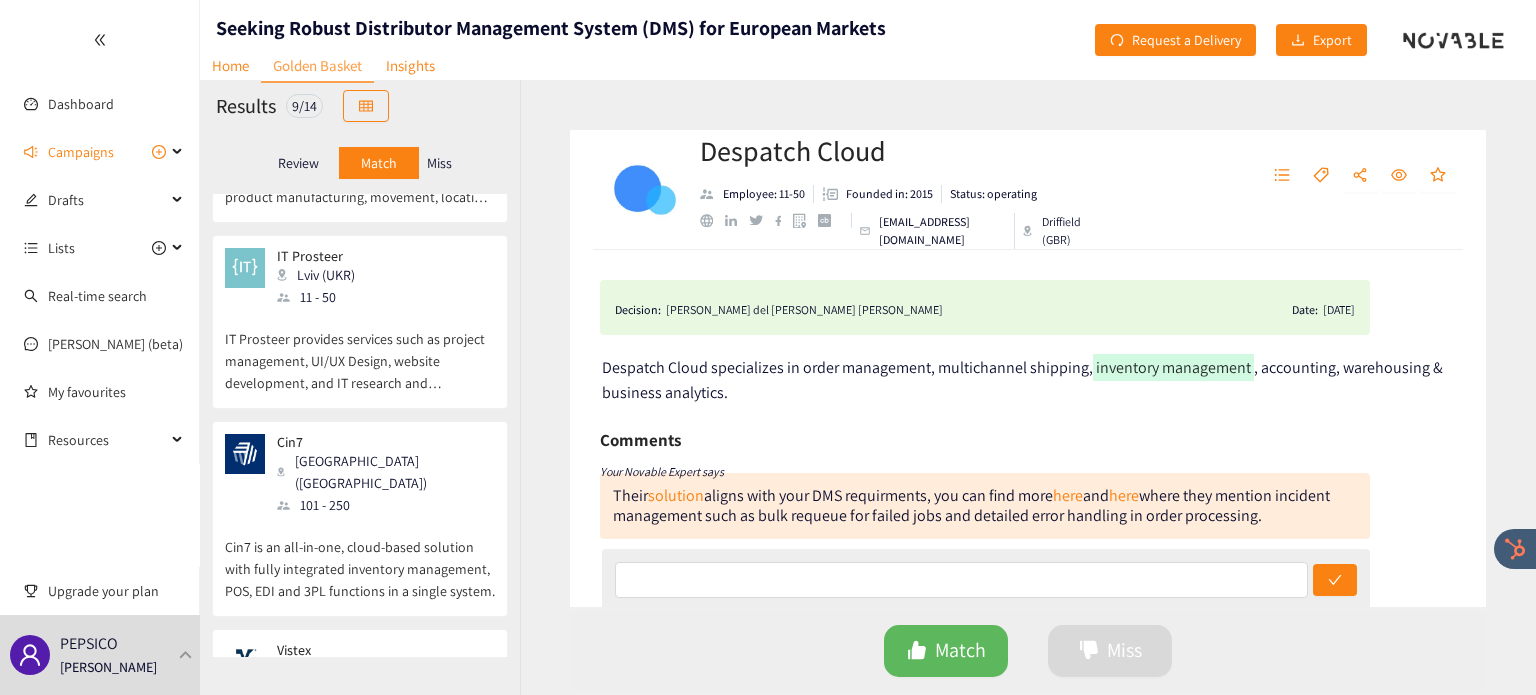 scroll, scrollTop: 1163, scrollLeft: 0, axis: vertical 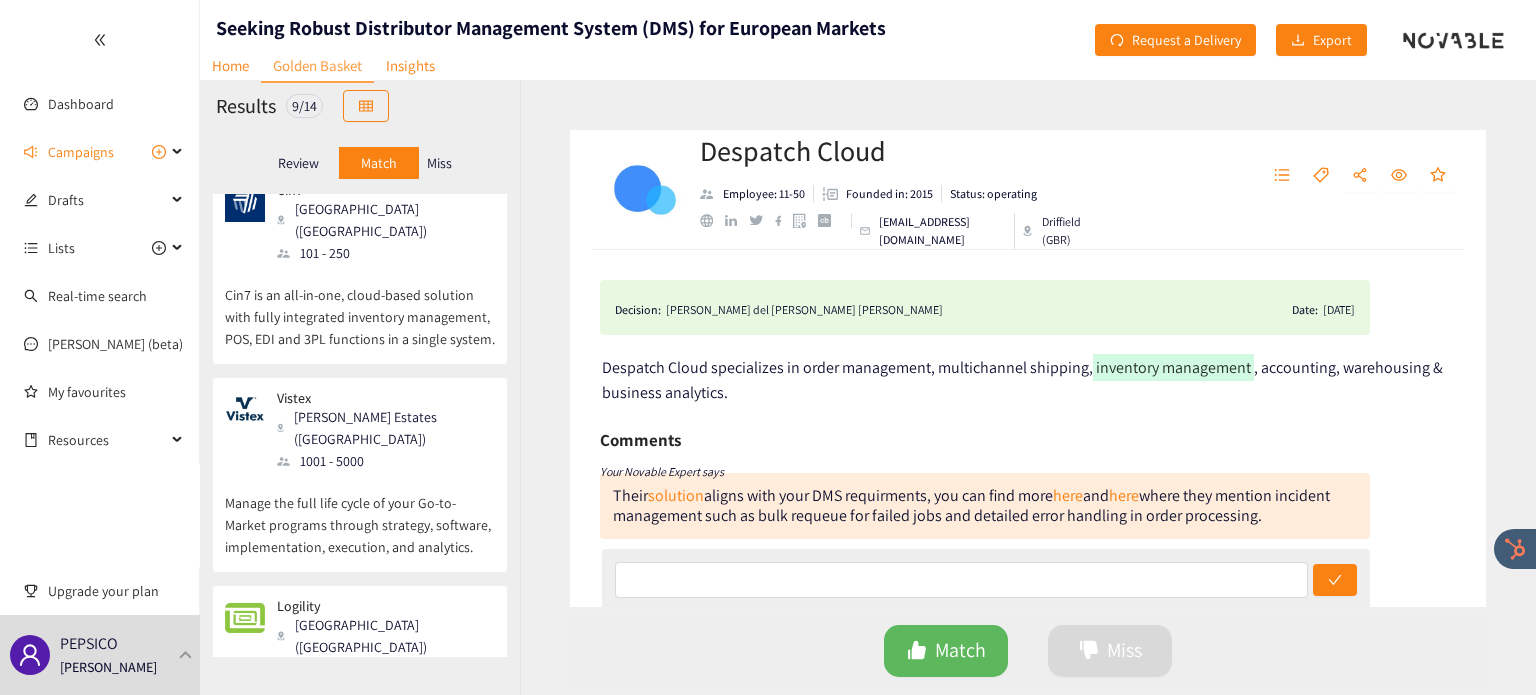 click on "Miss" at bounding box center [439, 163] 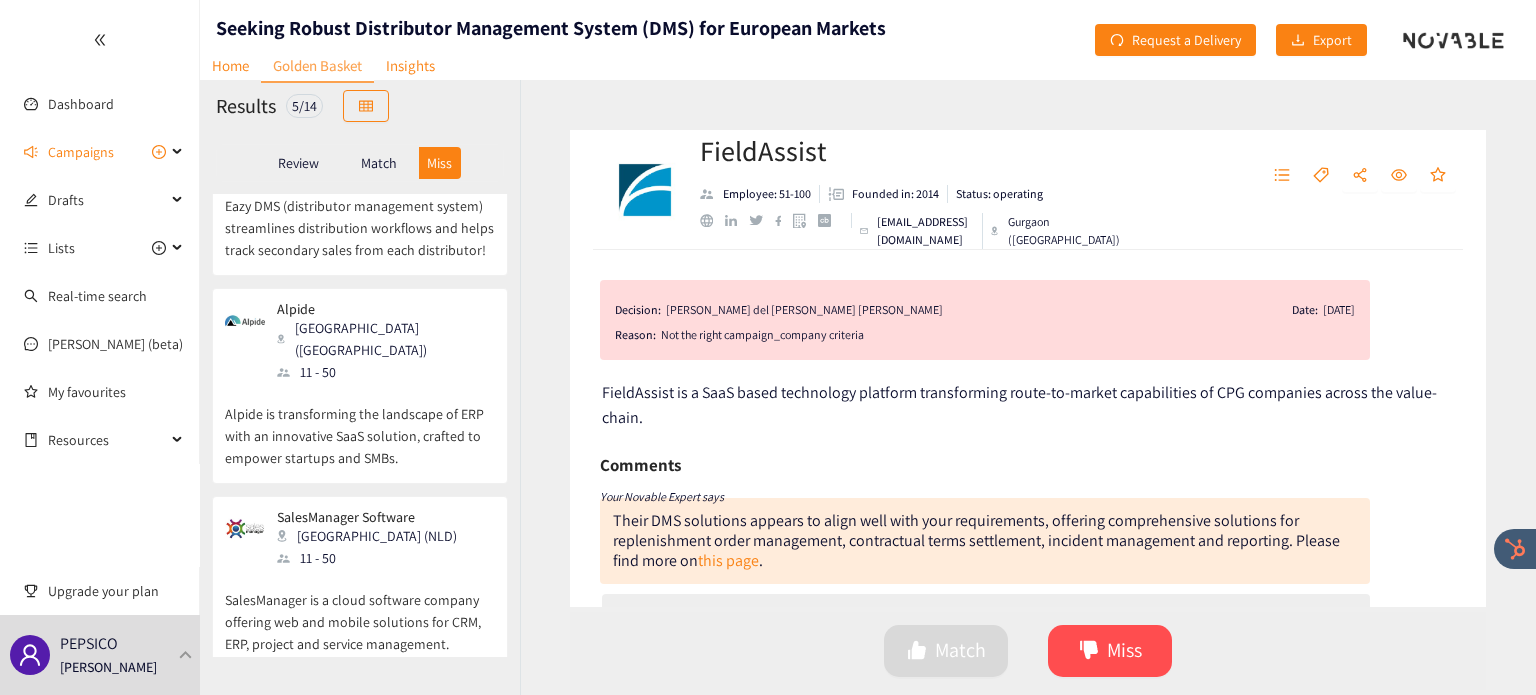 scroll, scrollTop: 0, scrollLeft: 0, axis: both 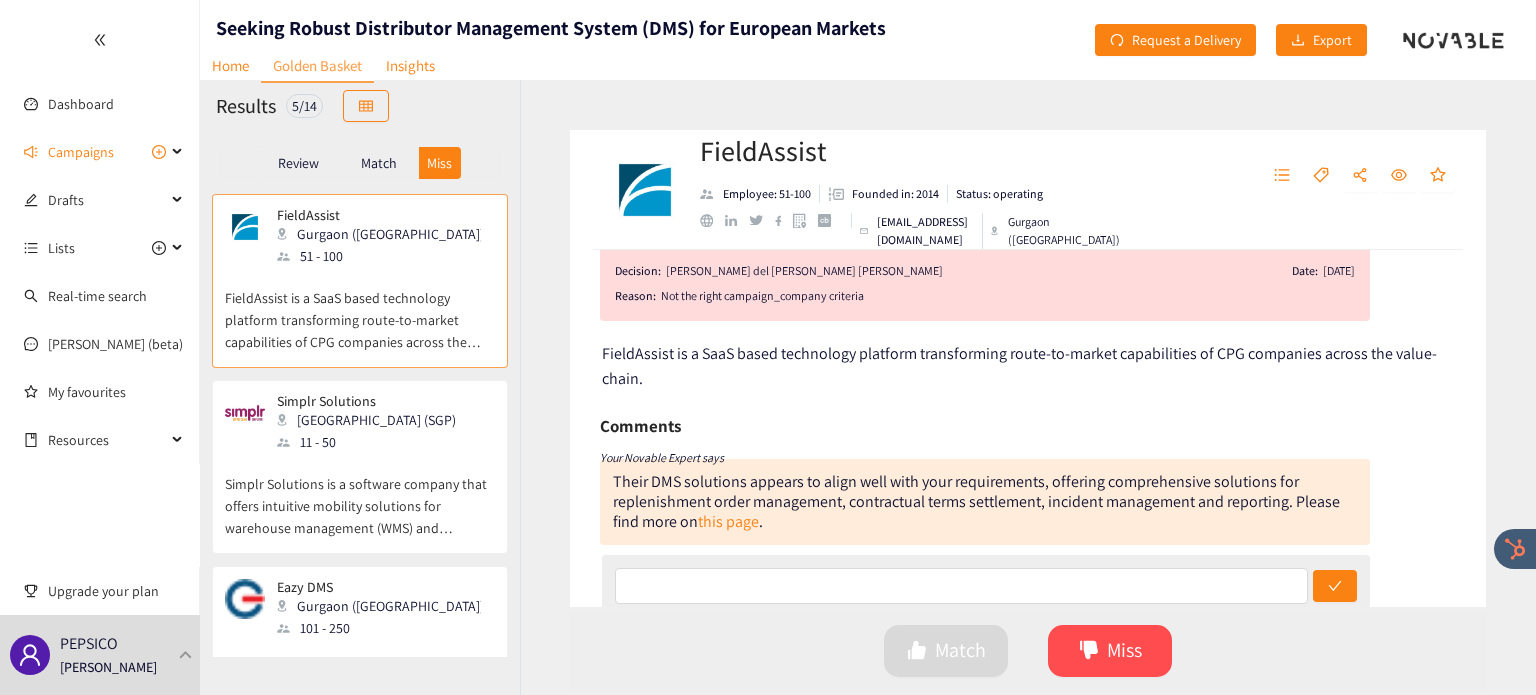 click on "Simplr Solutions is a software company  that offers intuitive mobility solutions for warehouse management (WMS) and distribution management" at bounding box center (360, 496) 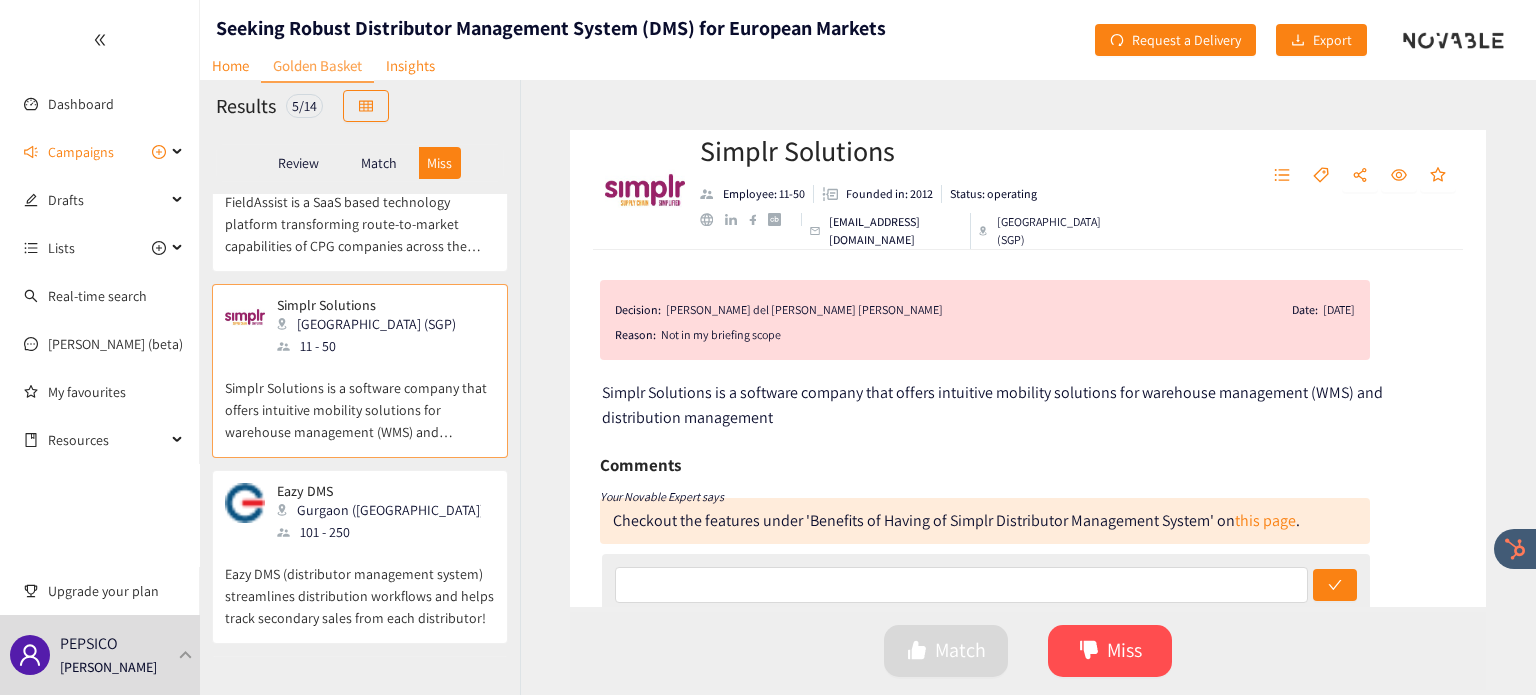 scroll, scrollTop: 107, scrollLeft: 0, axis: vertical 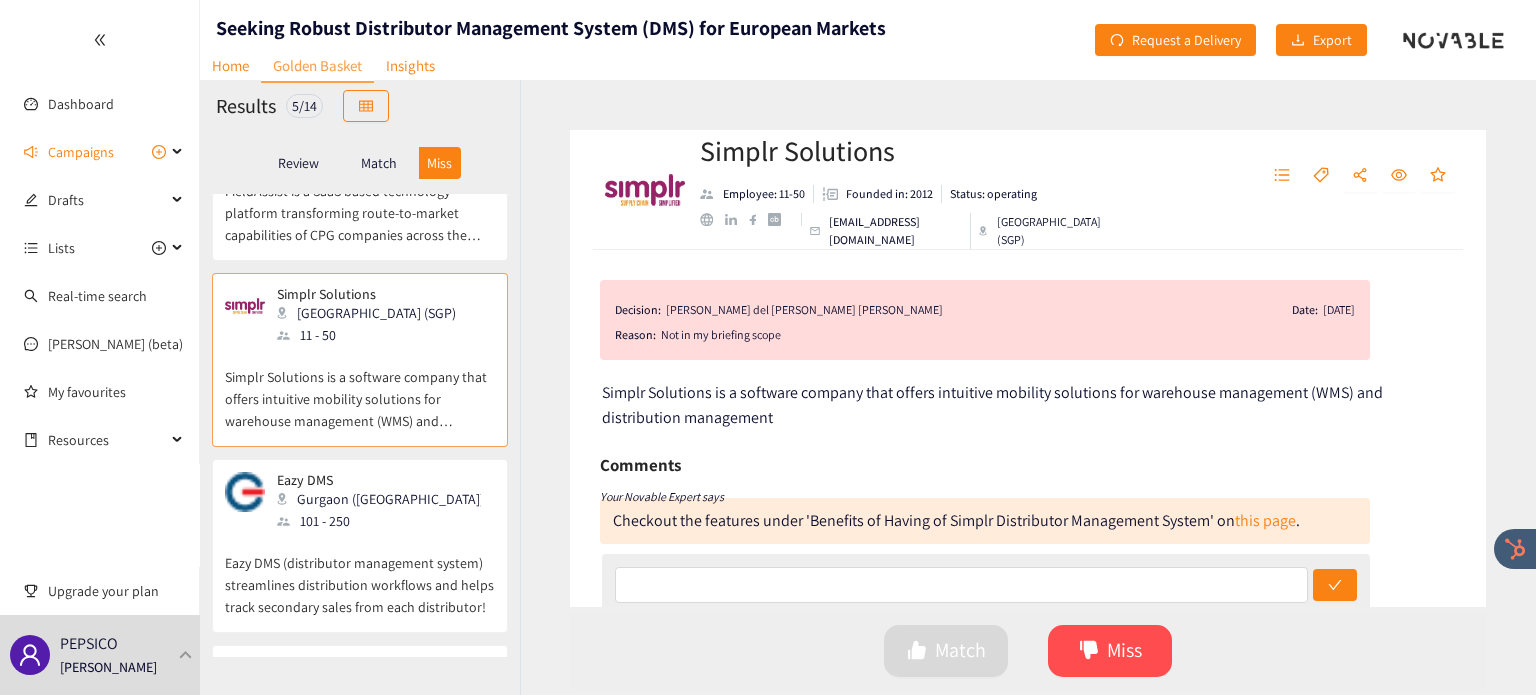 click on "Eazy DMS (distributor management system) streamlines distribution workflows and helps track secondary sales from each distributor!" at bounding box center [360, 575] 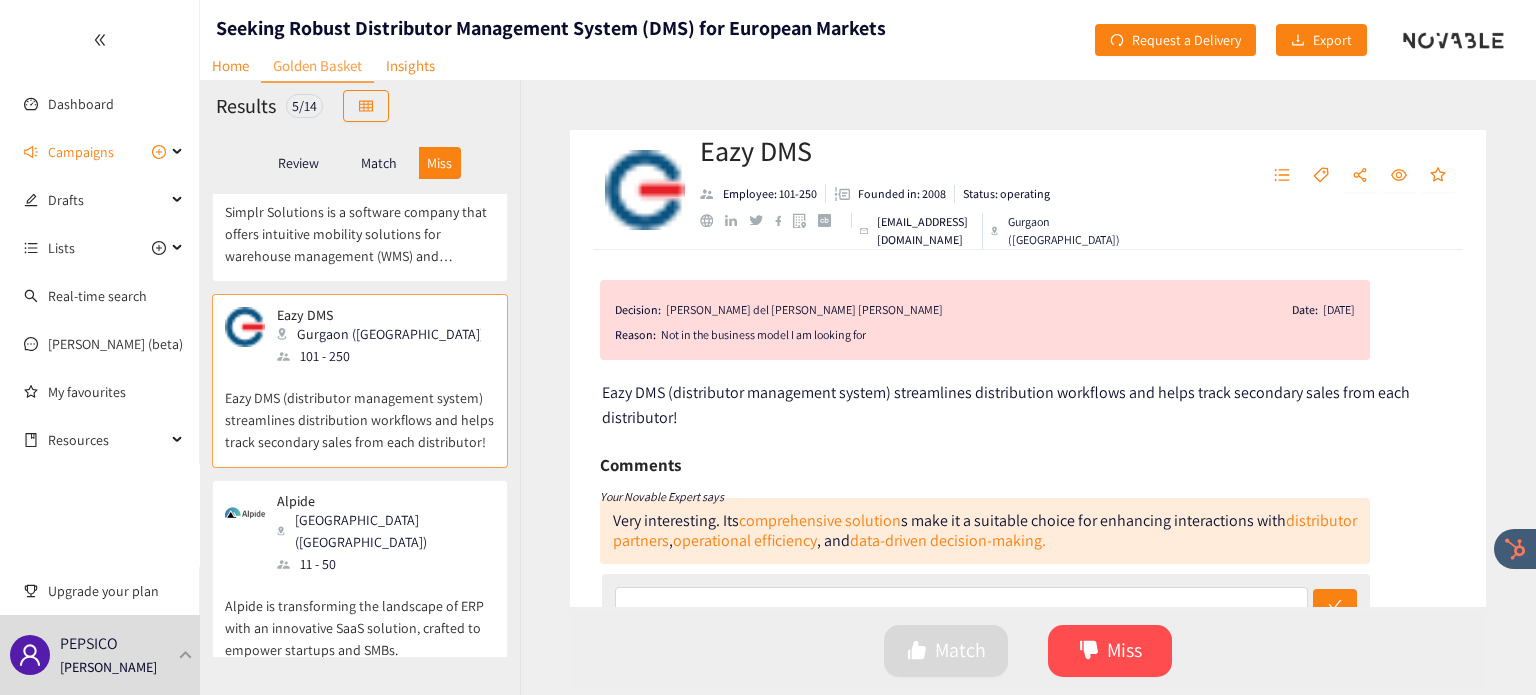 scroll, scrollTop: 274, scrollLeft: 0, axis: vertical 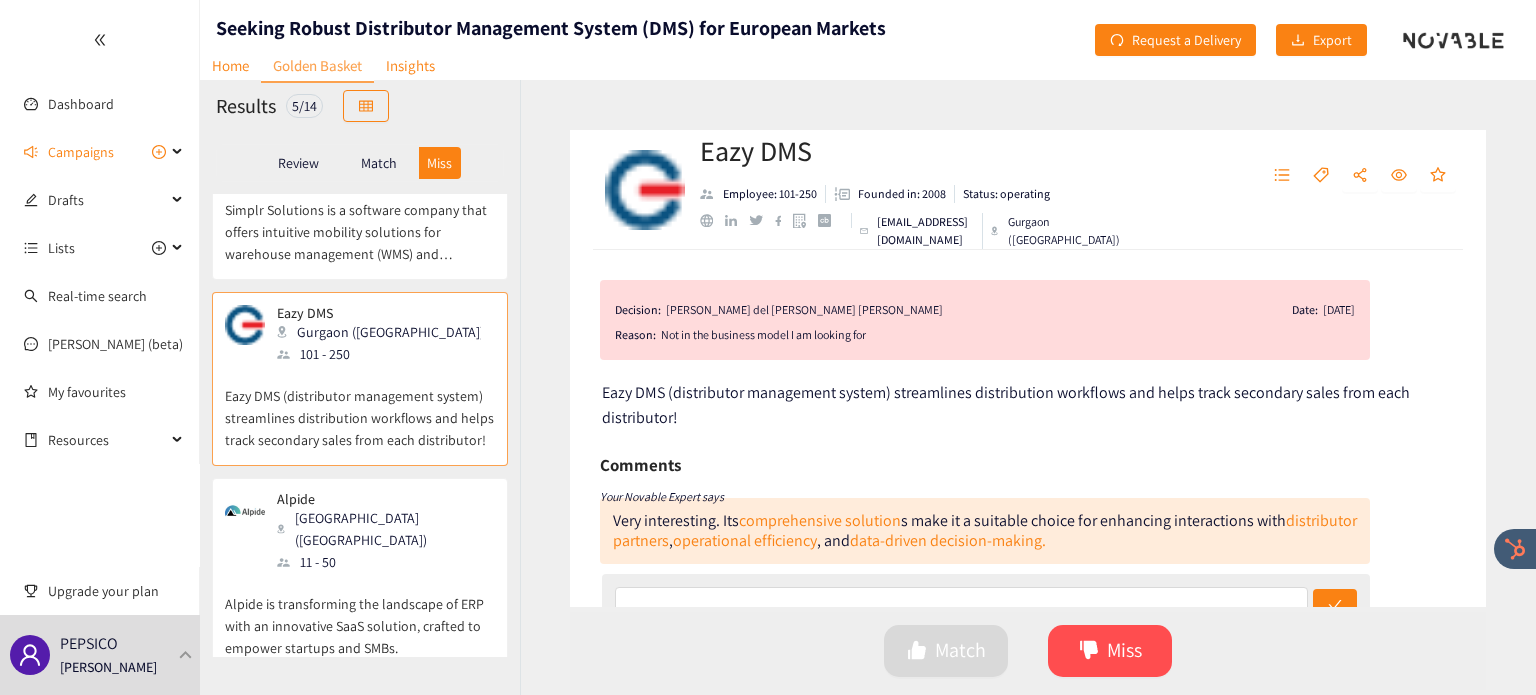 click on "Alpide is transforming the landscape of ERP with an innovative SaaS solution, crafted to empower startups and SMBs." at bounding box center [360, 616] 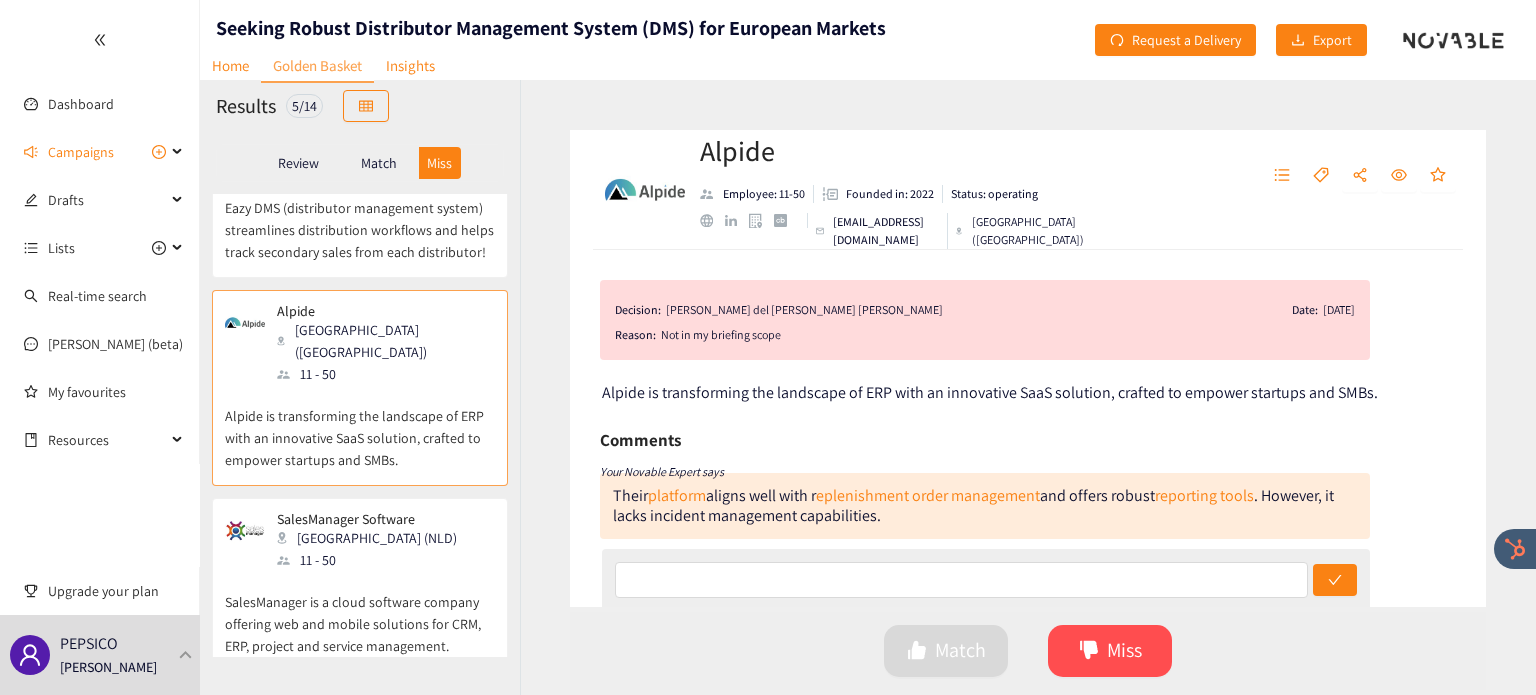 scroll, scrollTop: 464, scrollLeft: 0, axis: vertical 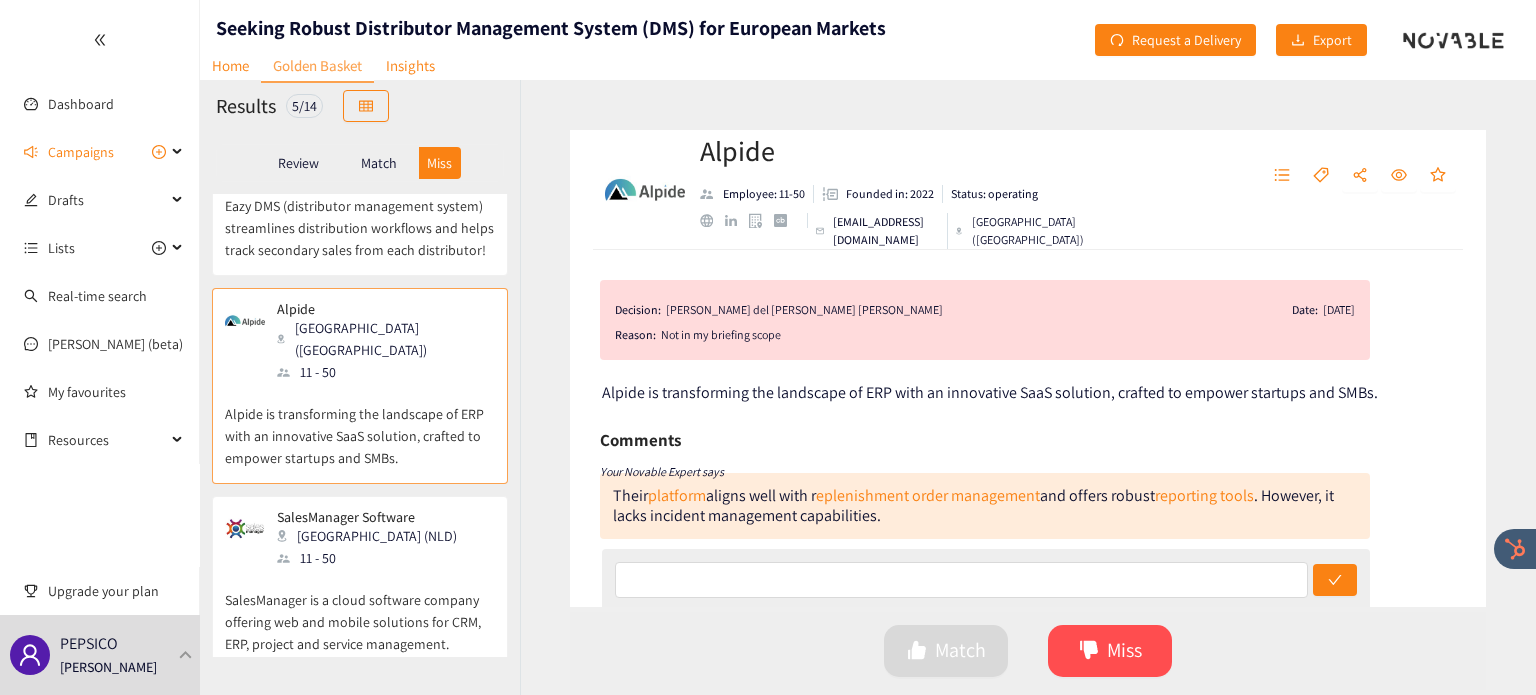 click on "SalesManager is a cloud software company offering web and mobile solutions for CRM, ERP, project and service management." at bounding box center [360, 612] 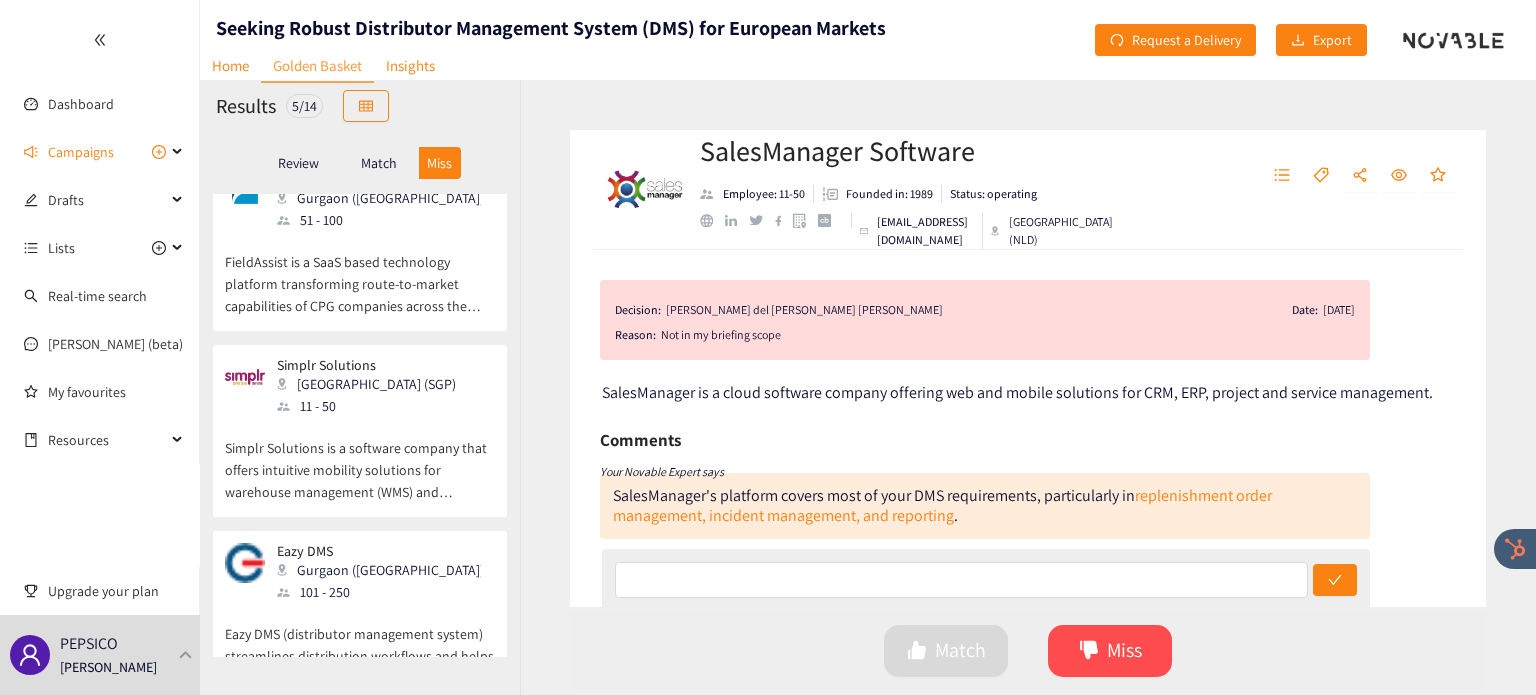 scroll, scrollTop: 0, scrollLeft: 0, axis: both 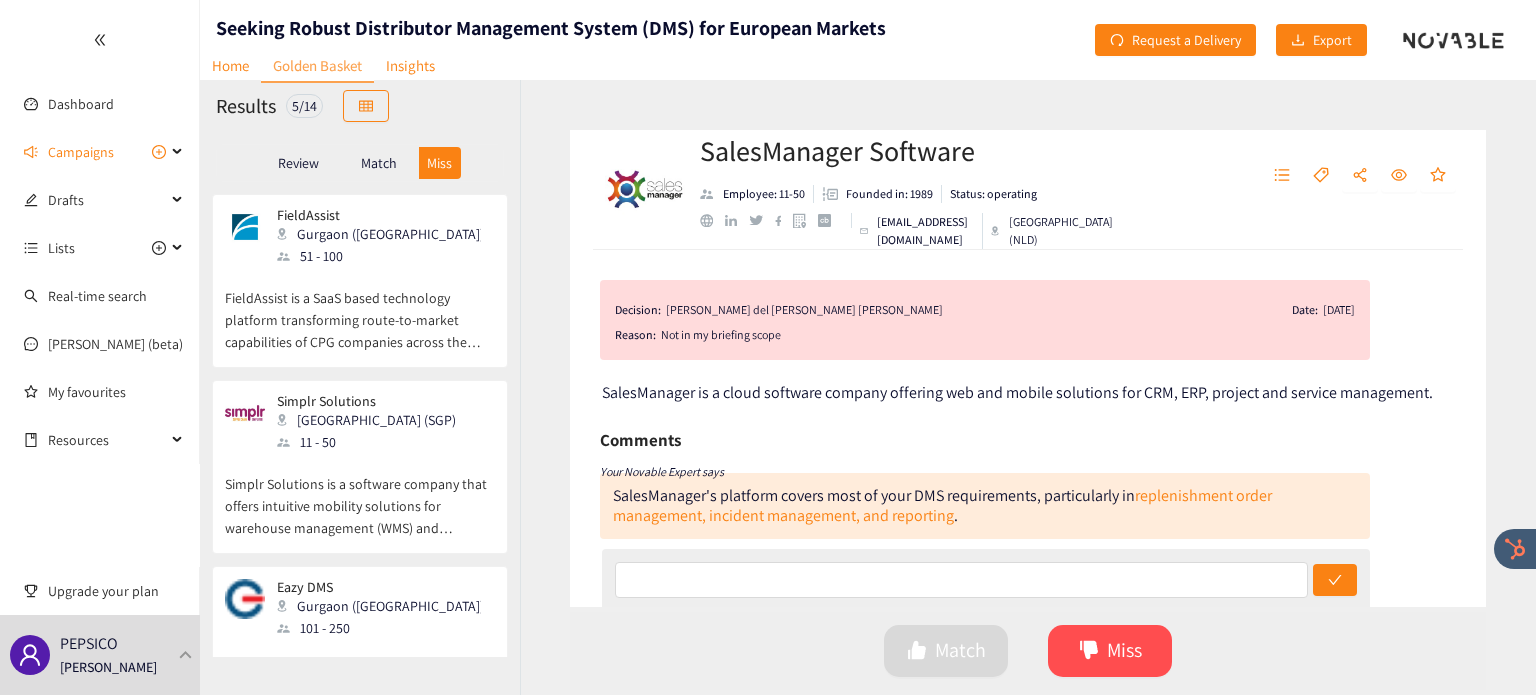 click on "Match" at bounding box center [379, 163] 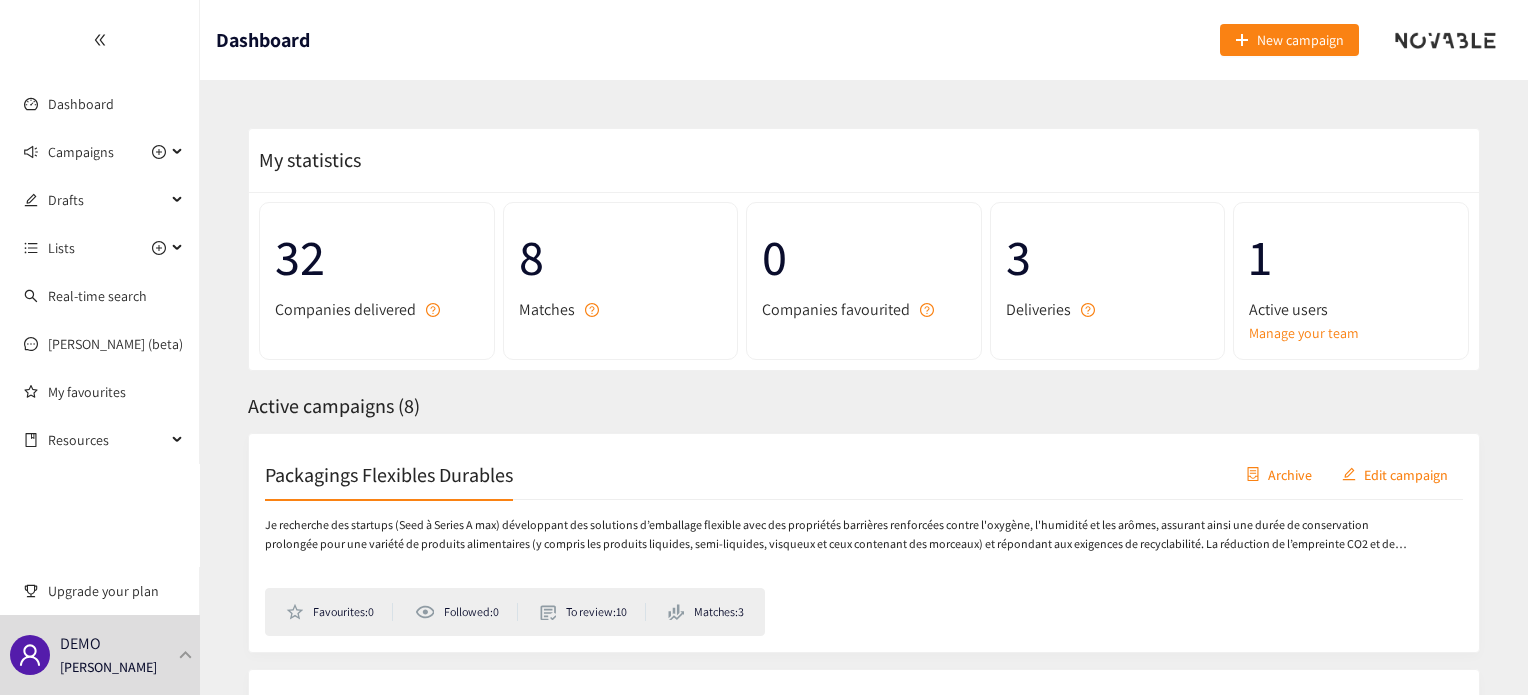 scroll, scrollTop: 0, scrollLeft: 0, axis: both 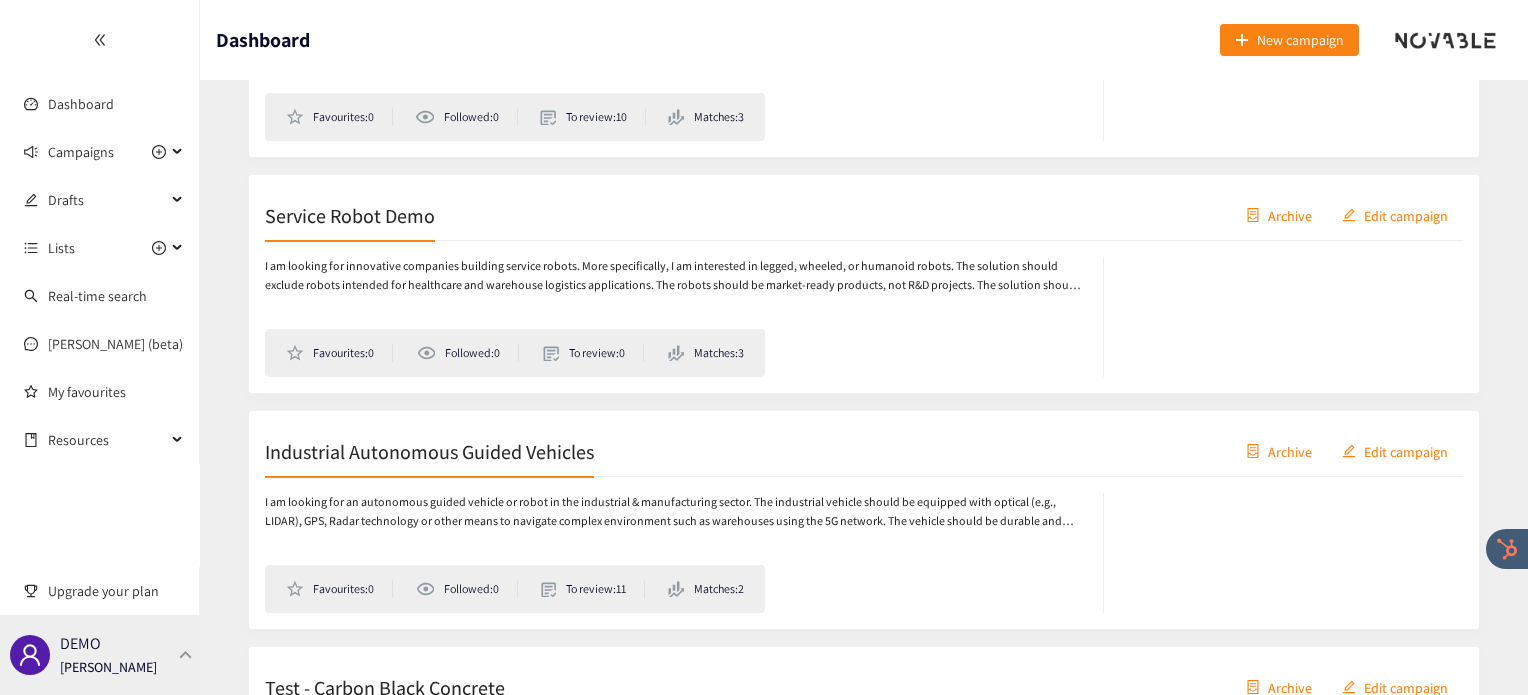 click at bounding box center (186, 654) 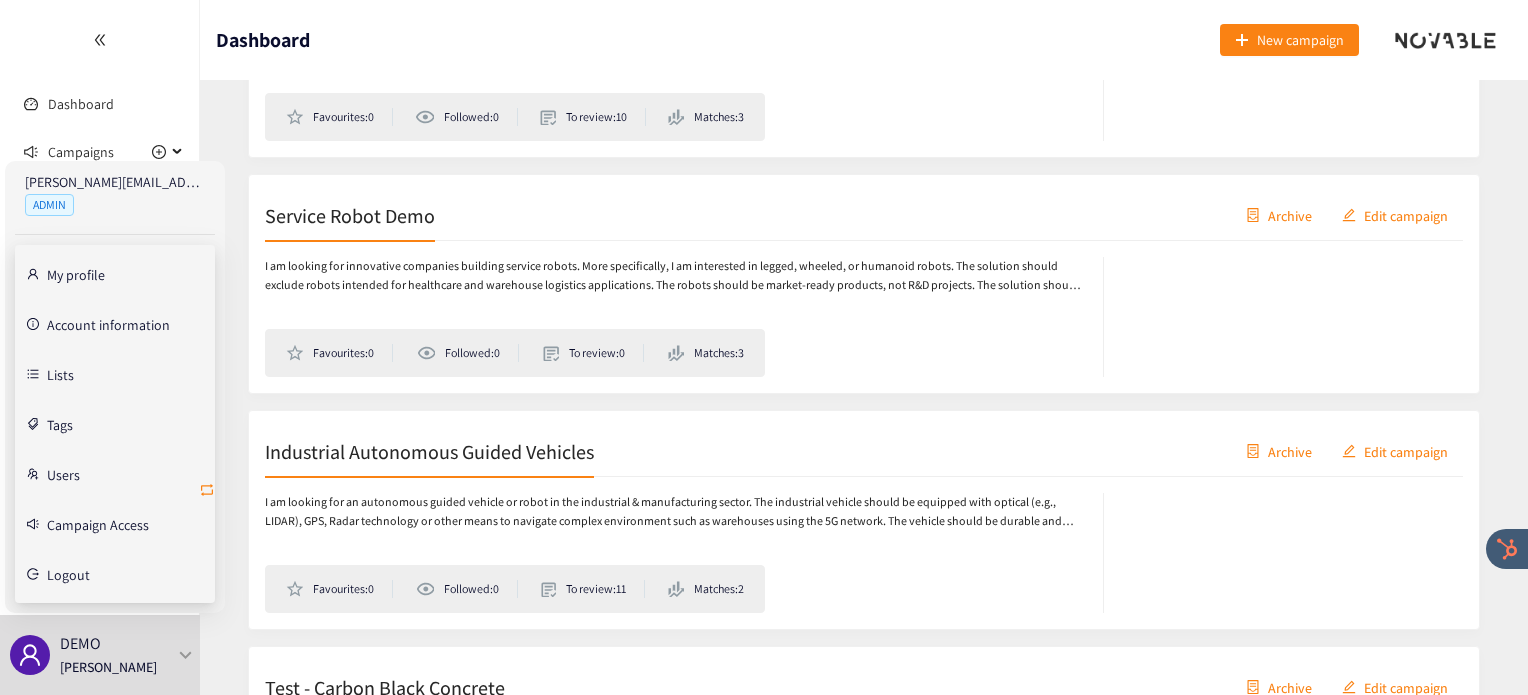 click at bounding box center [207, 492] 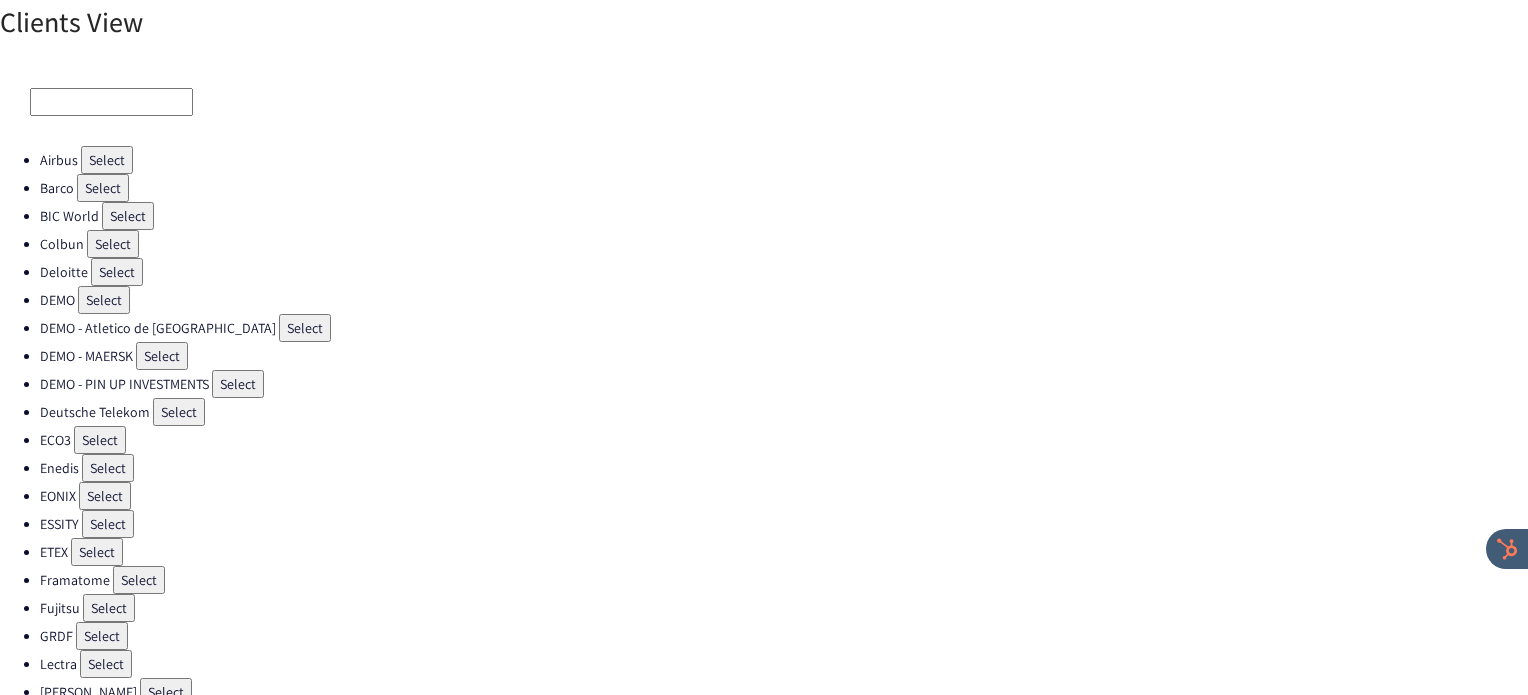 click on "Select" at bounding box center [113, 244] 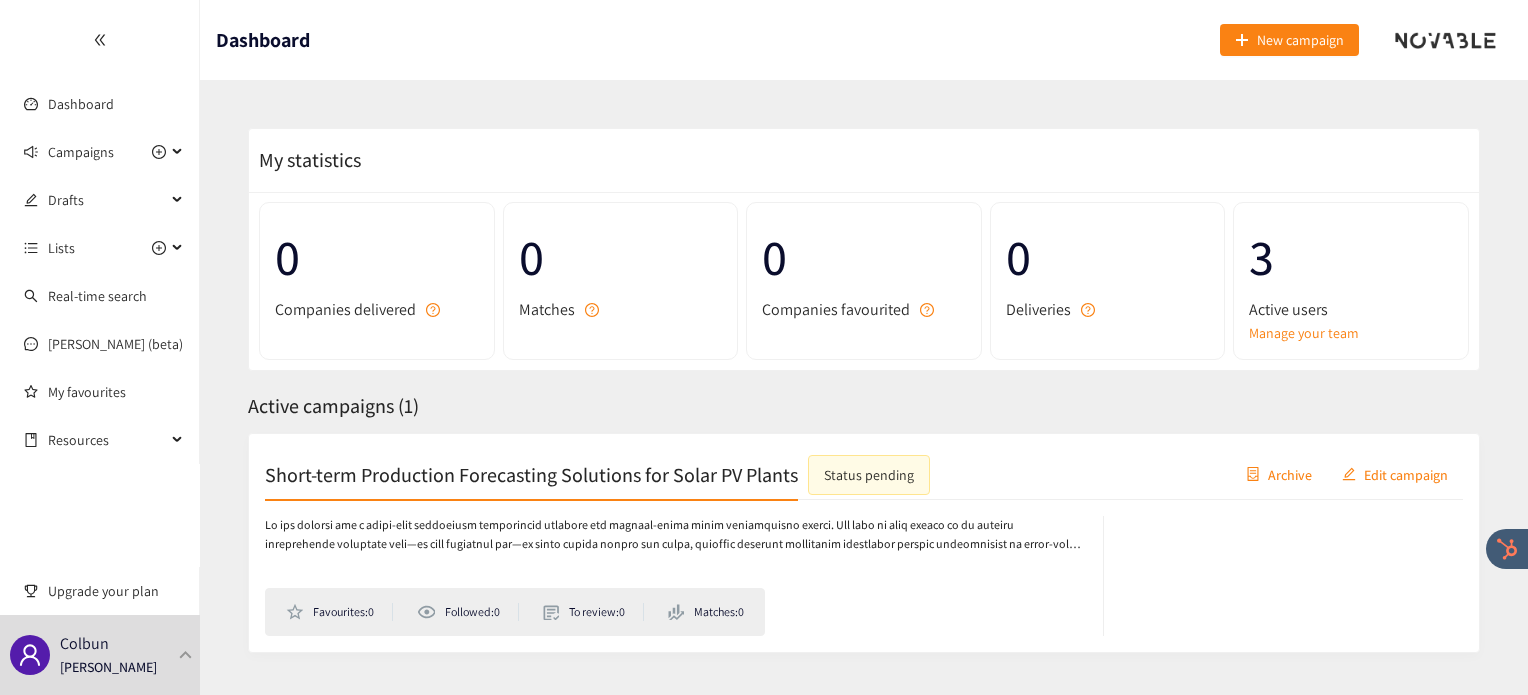 click on "Short-term Production Forecasting Solutions for Solar PV Plants" at bounding box center [531, 474] 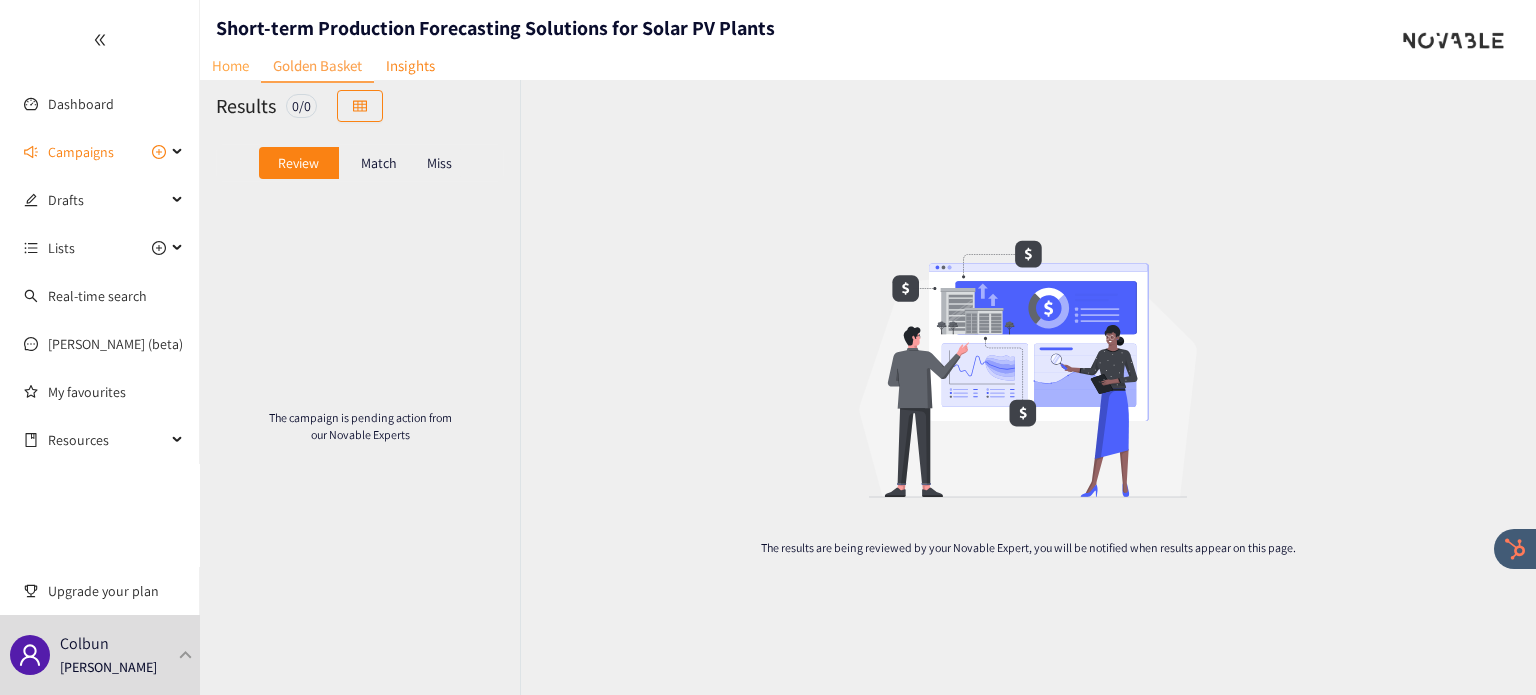 click on "Home" at bounding box center [230, 65] 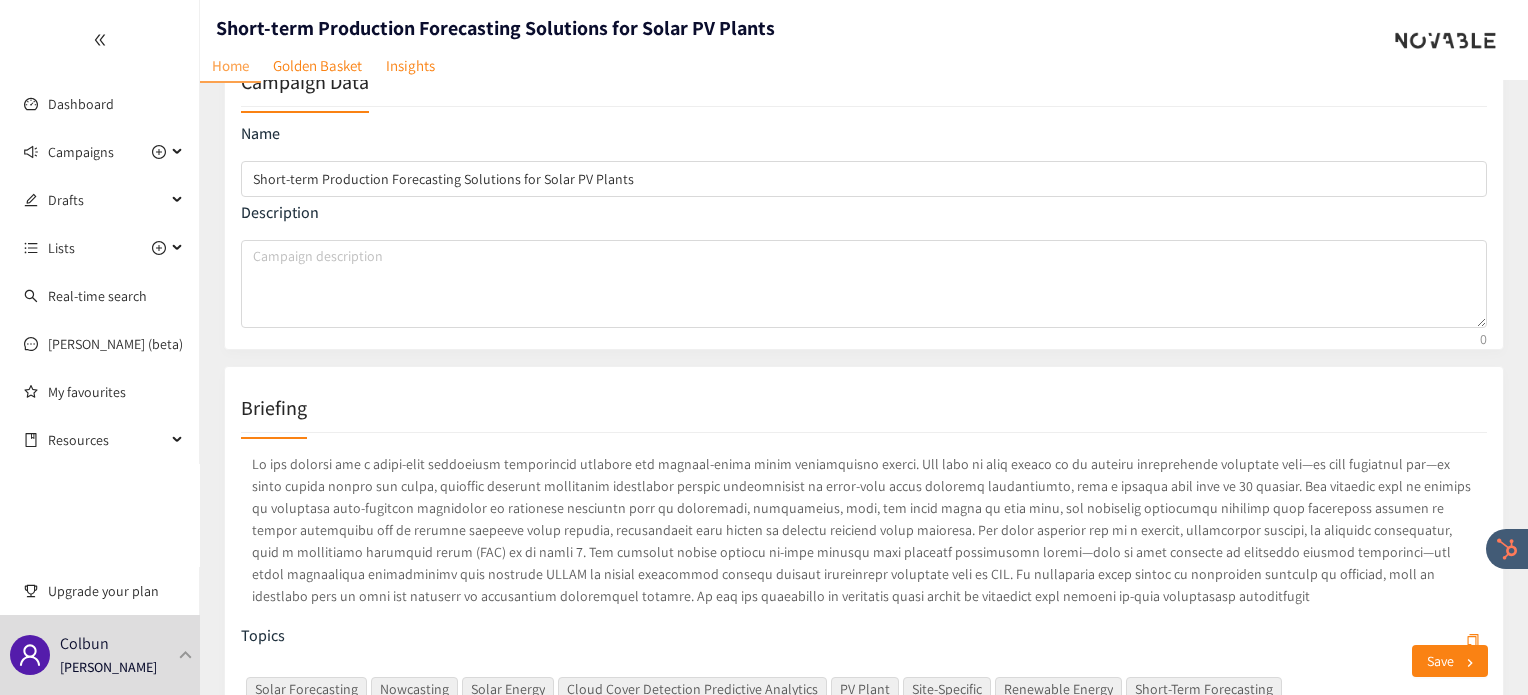 scroll, scrollTop: 36, scrollLeft: 0, axis: vertical 